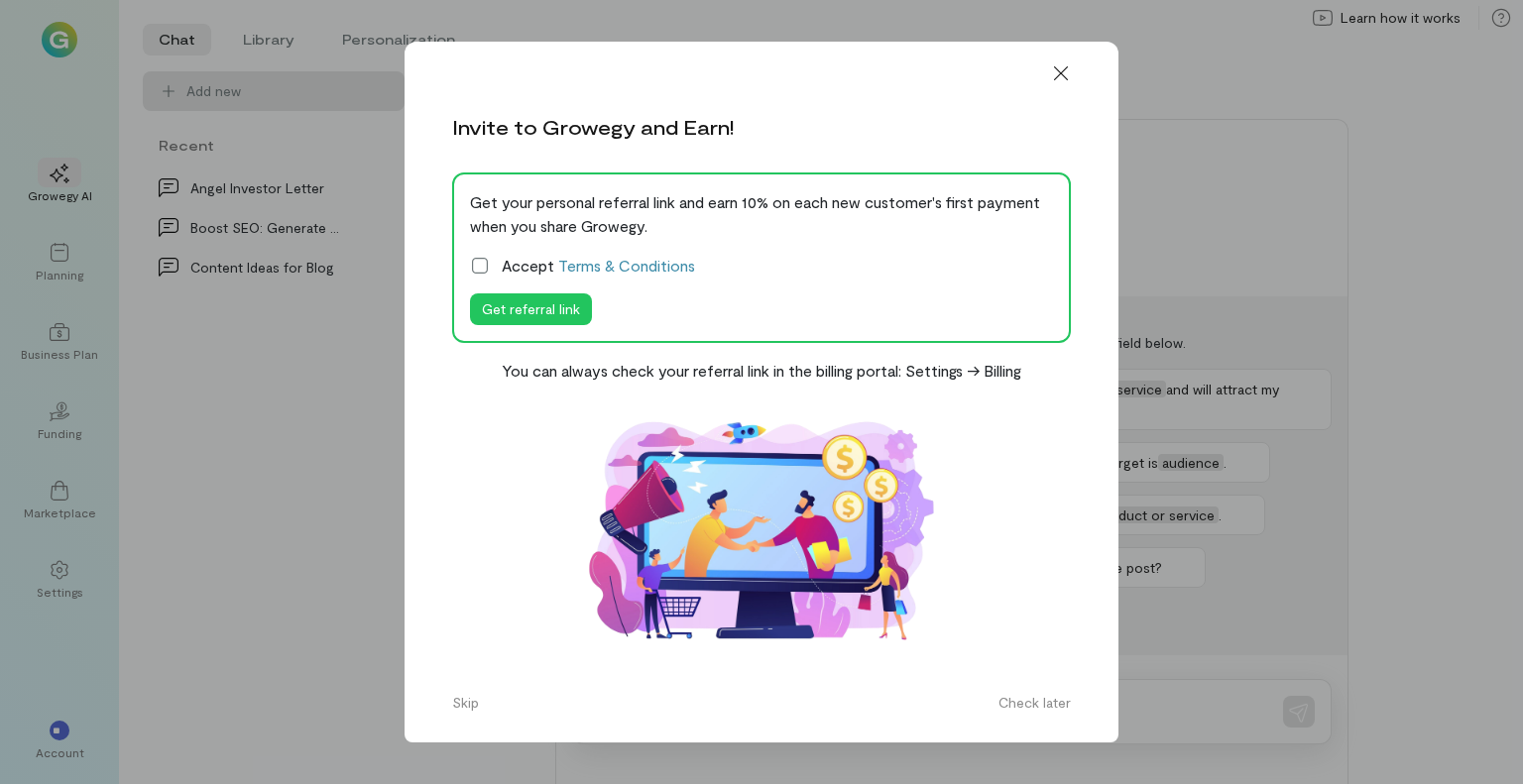 scroll, scrollTop: 0, scrollLeft: 0, axis: both 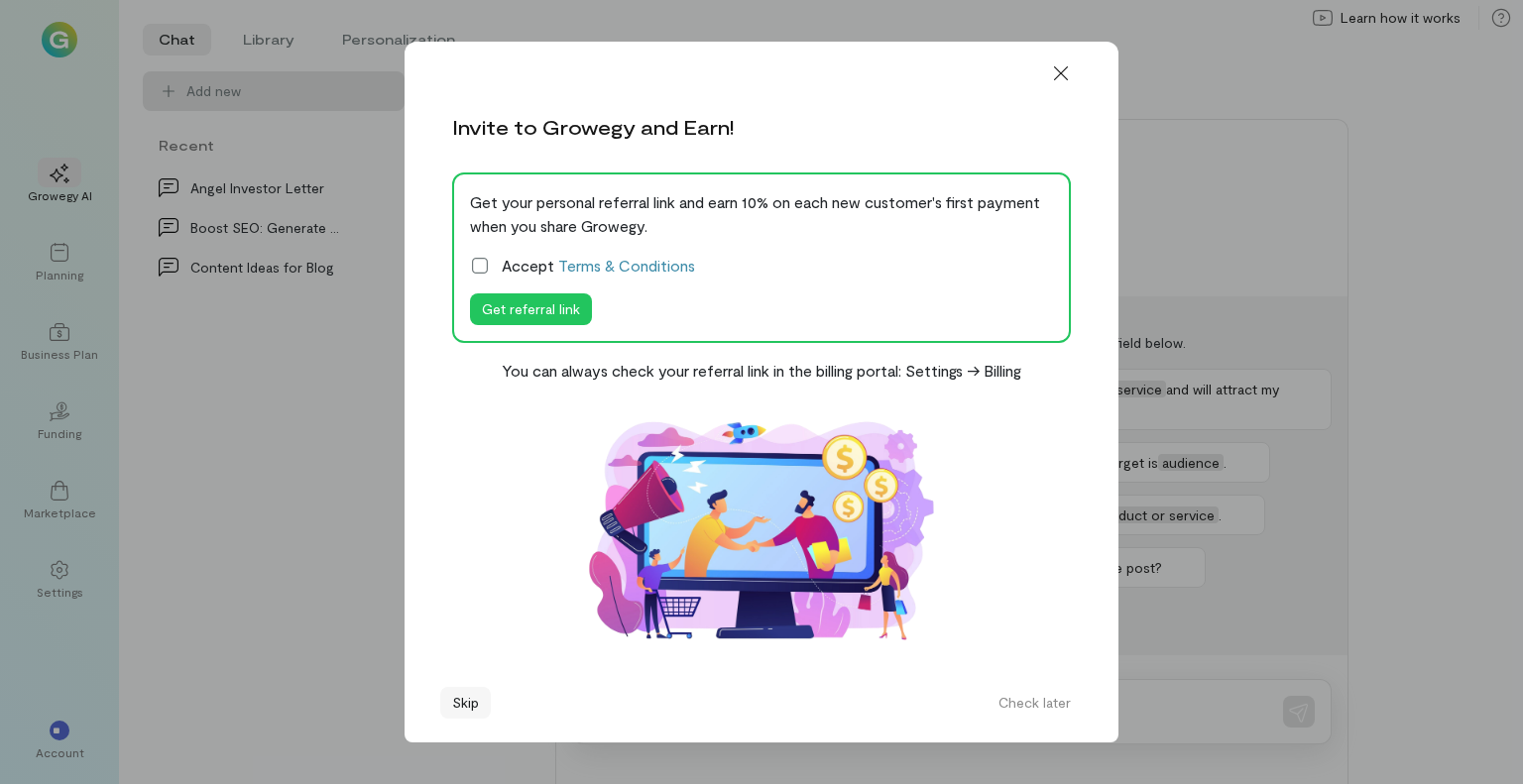 click on "Skip" at bounding box center (465, 703) 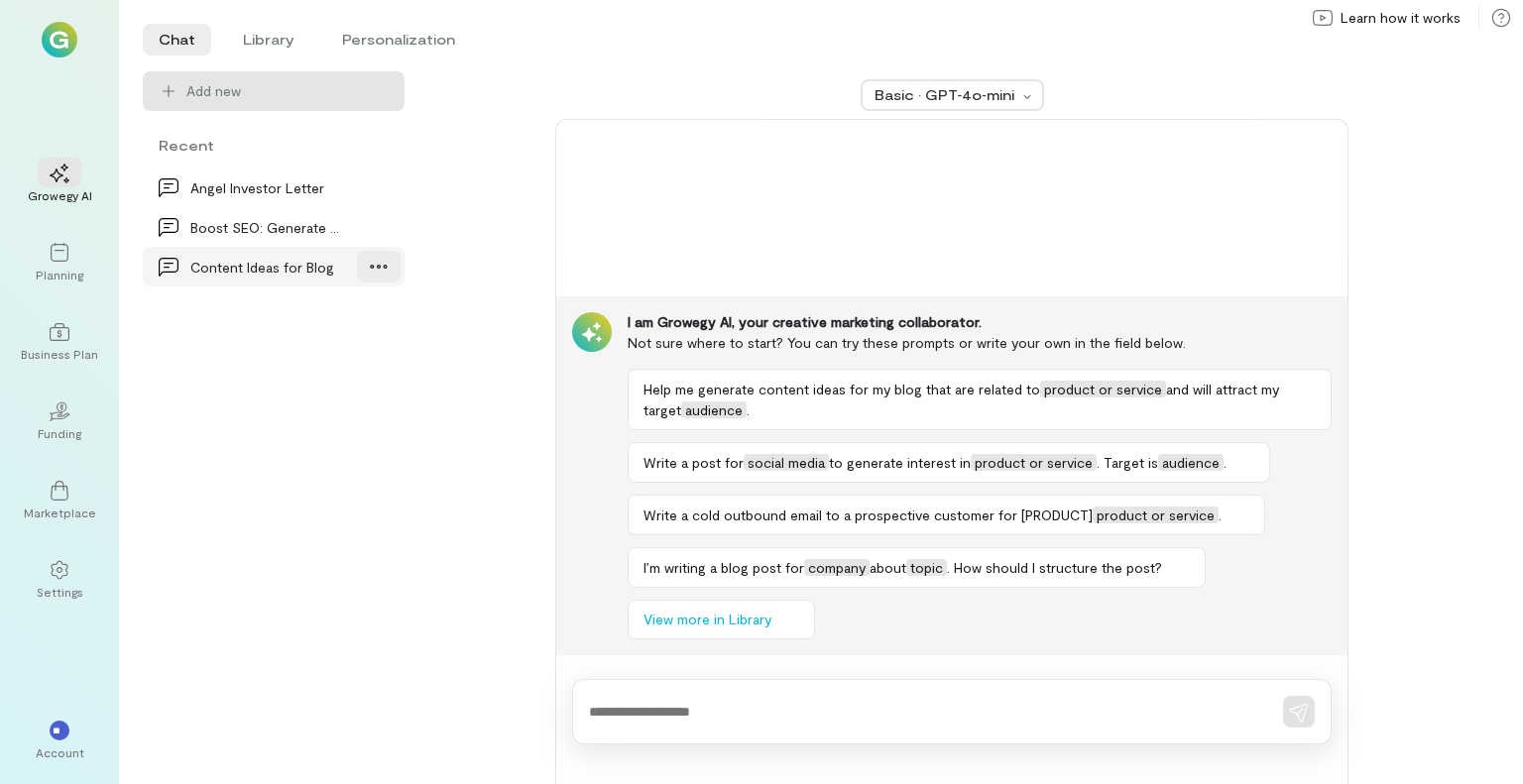 click 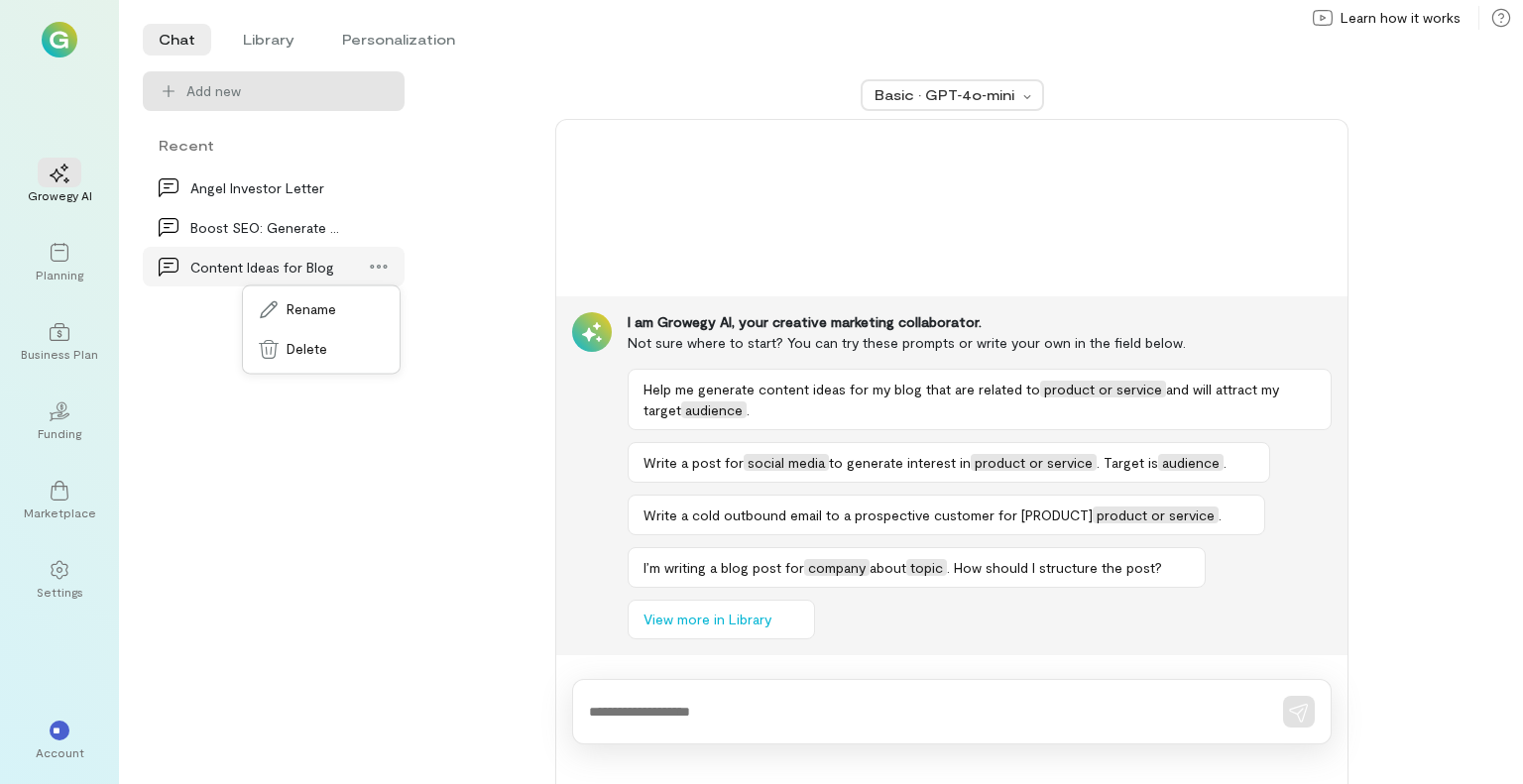 click on "Content Ideas for Blog" at bounding box center [268, 267] 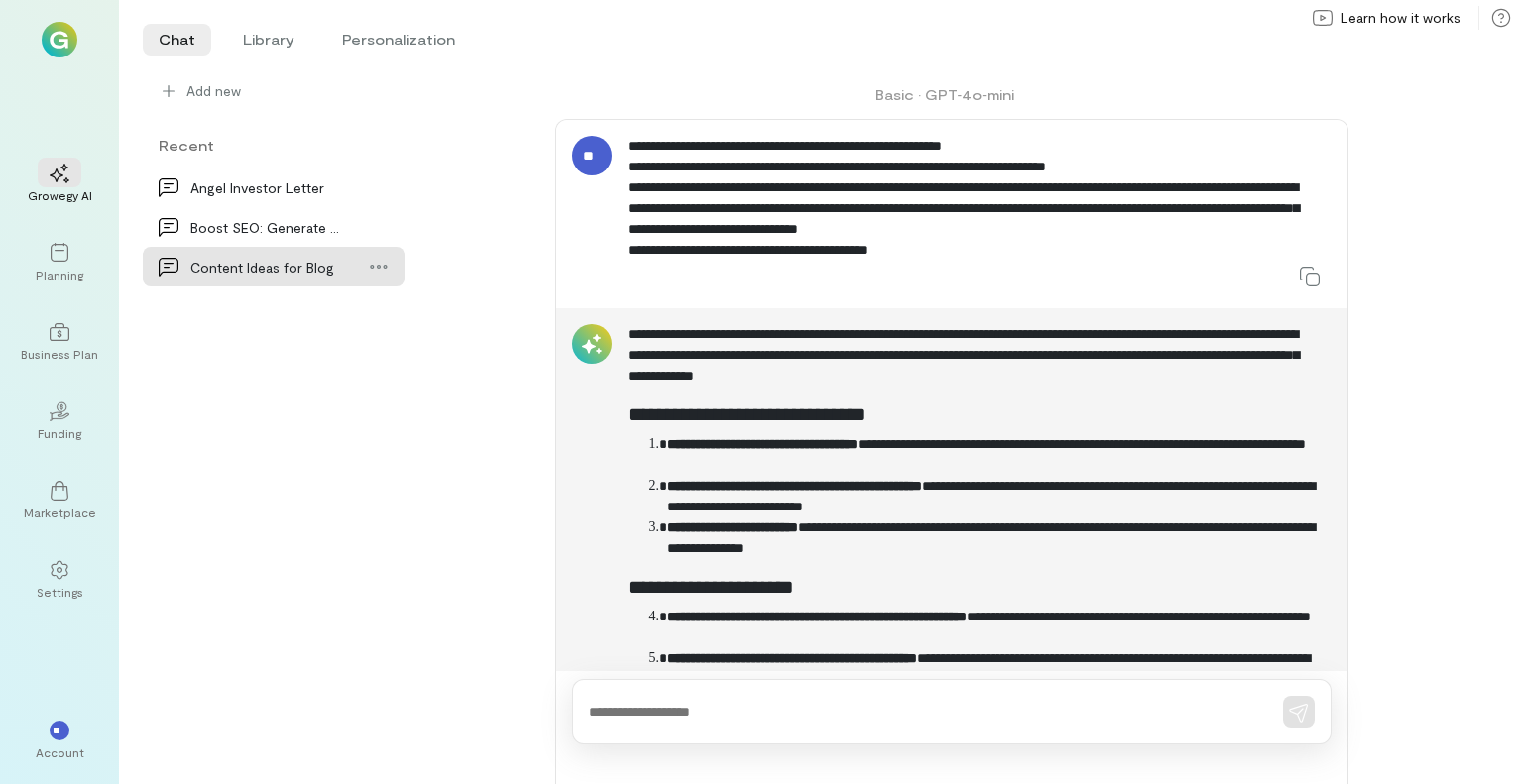 scroll, scrollTop: 188, scrollLeft: 0, axis: vertical 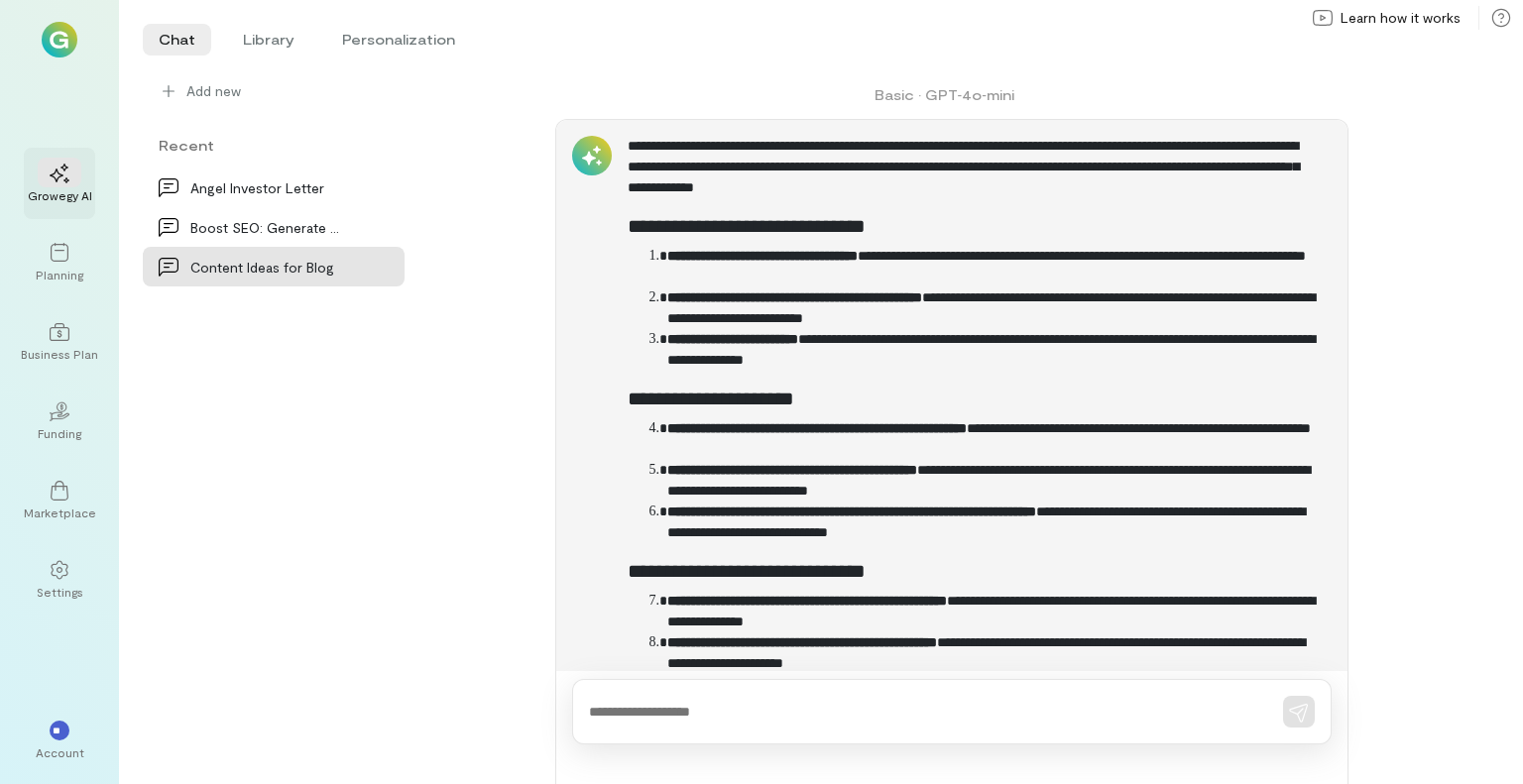 click 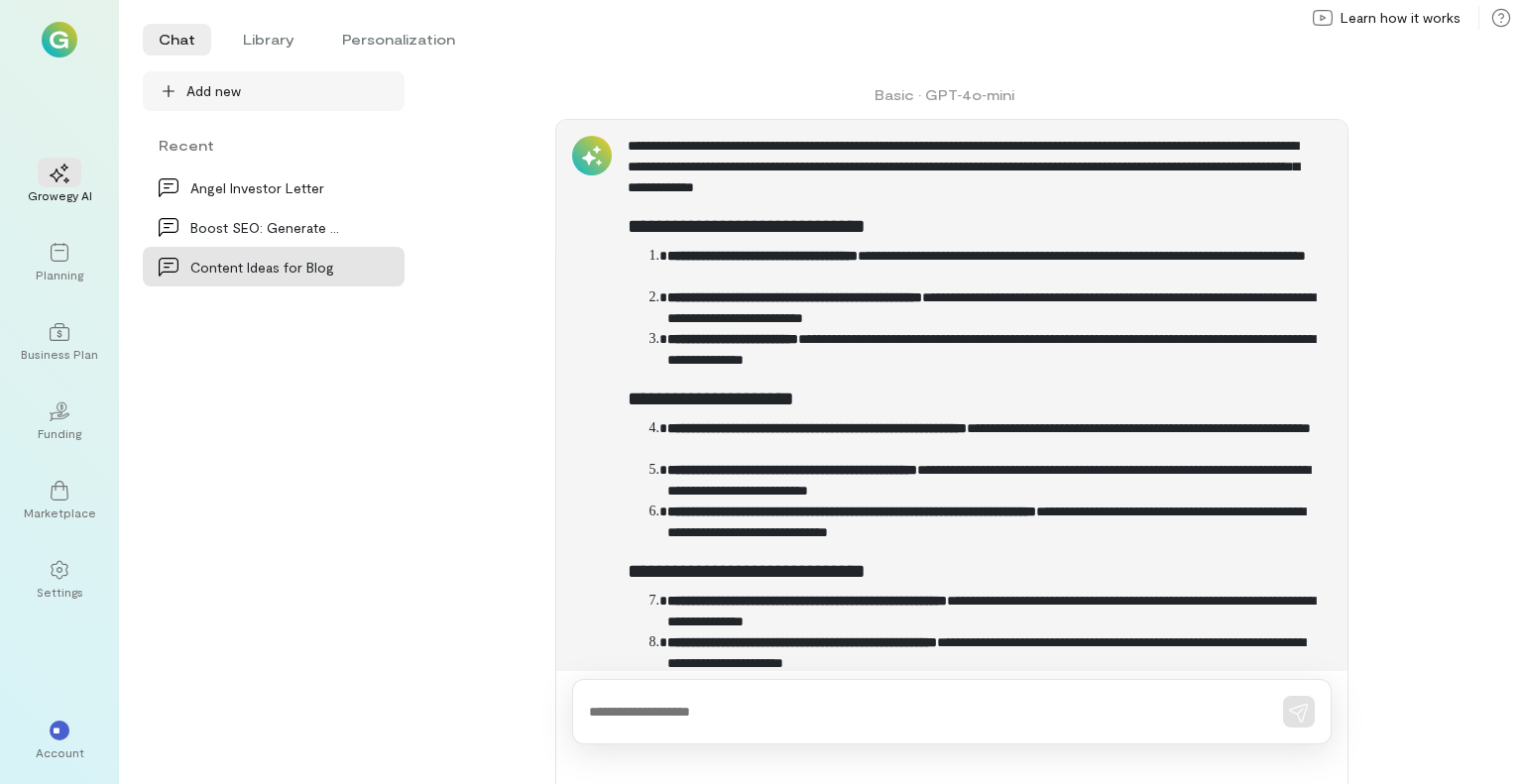 click 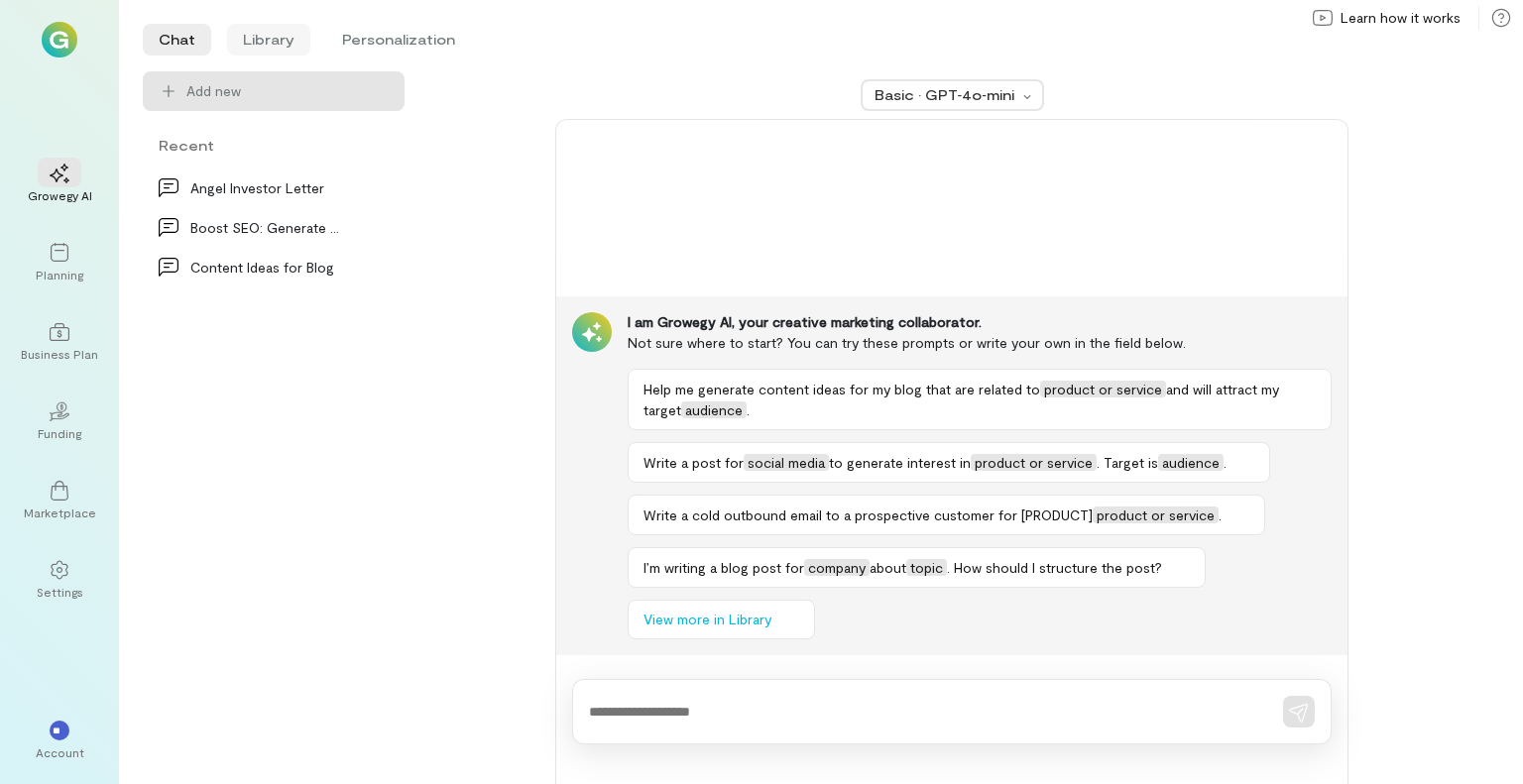 click on "Library" at bounding box center [269, 40] 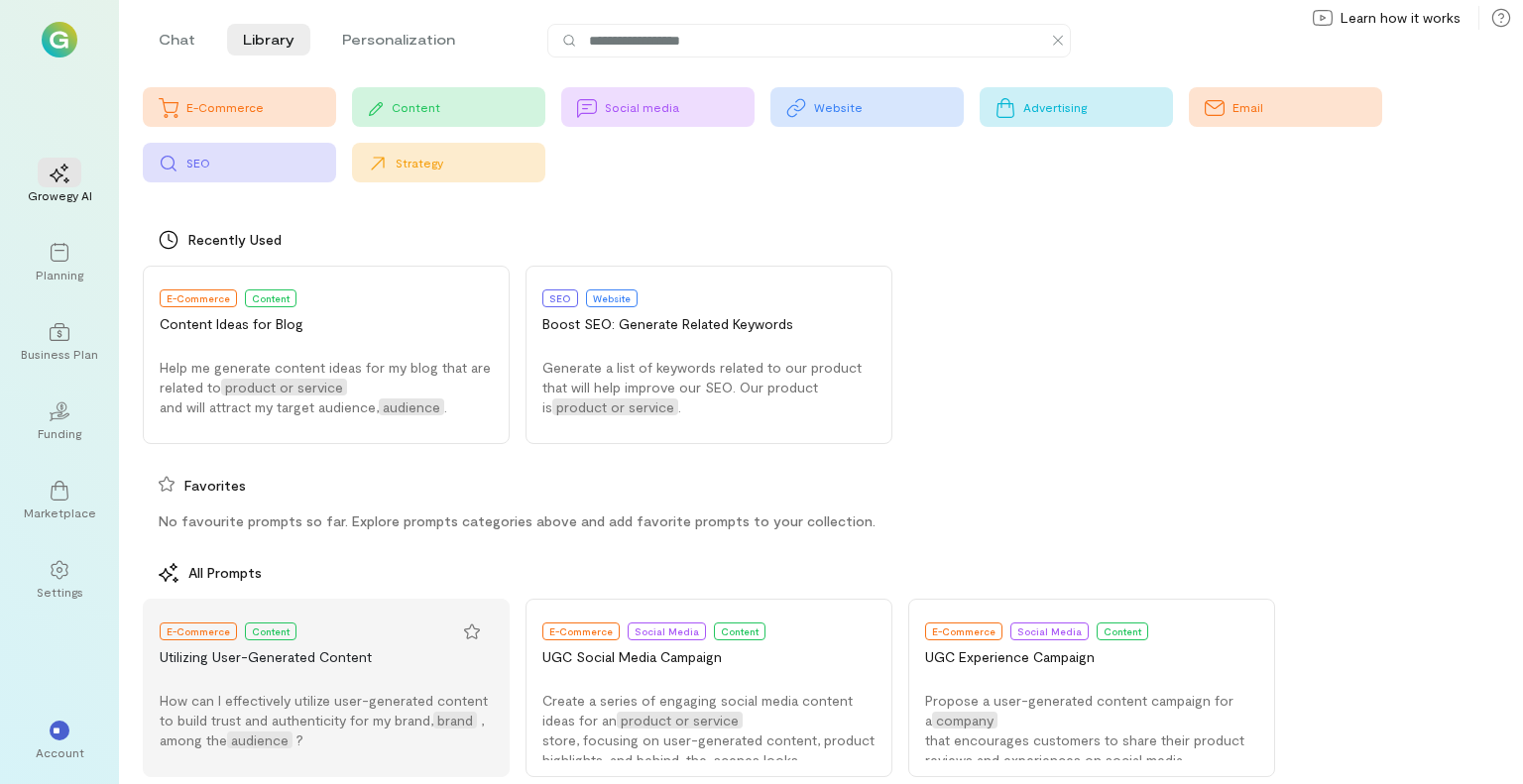 click on "How can I effectively utilize user-generated content to build trust and authenticity for my brand," at bounding box center [323, 710] 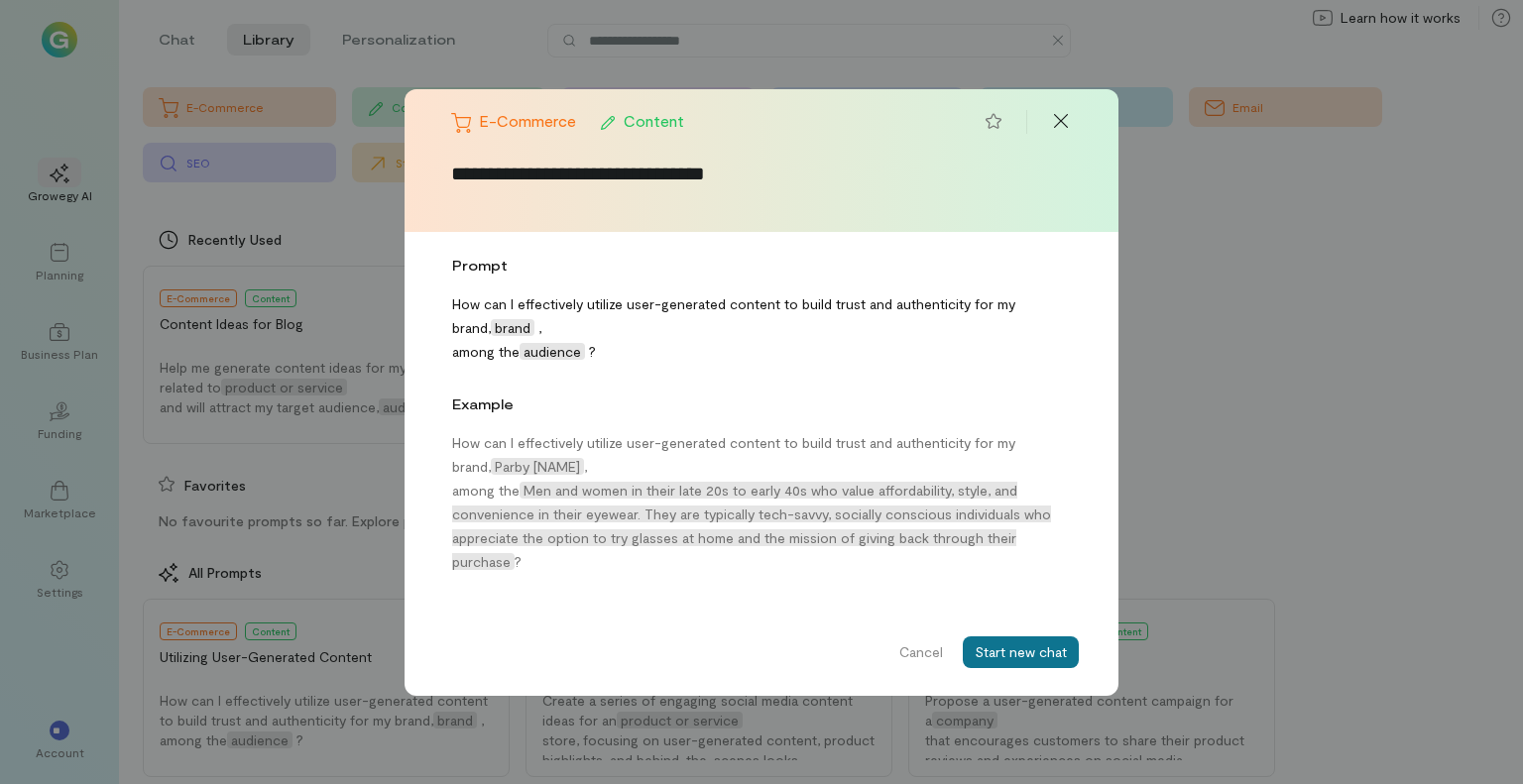 click on "Start new chat" at bounding box center (1020, 652) 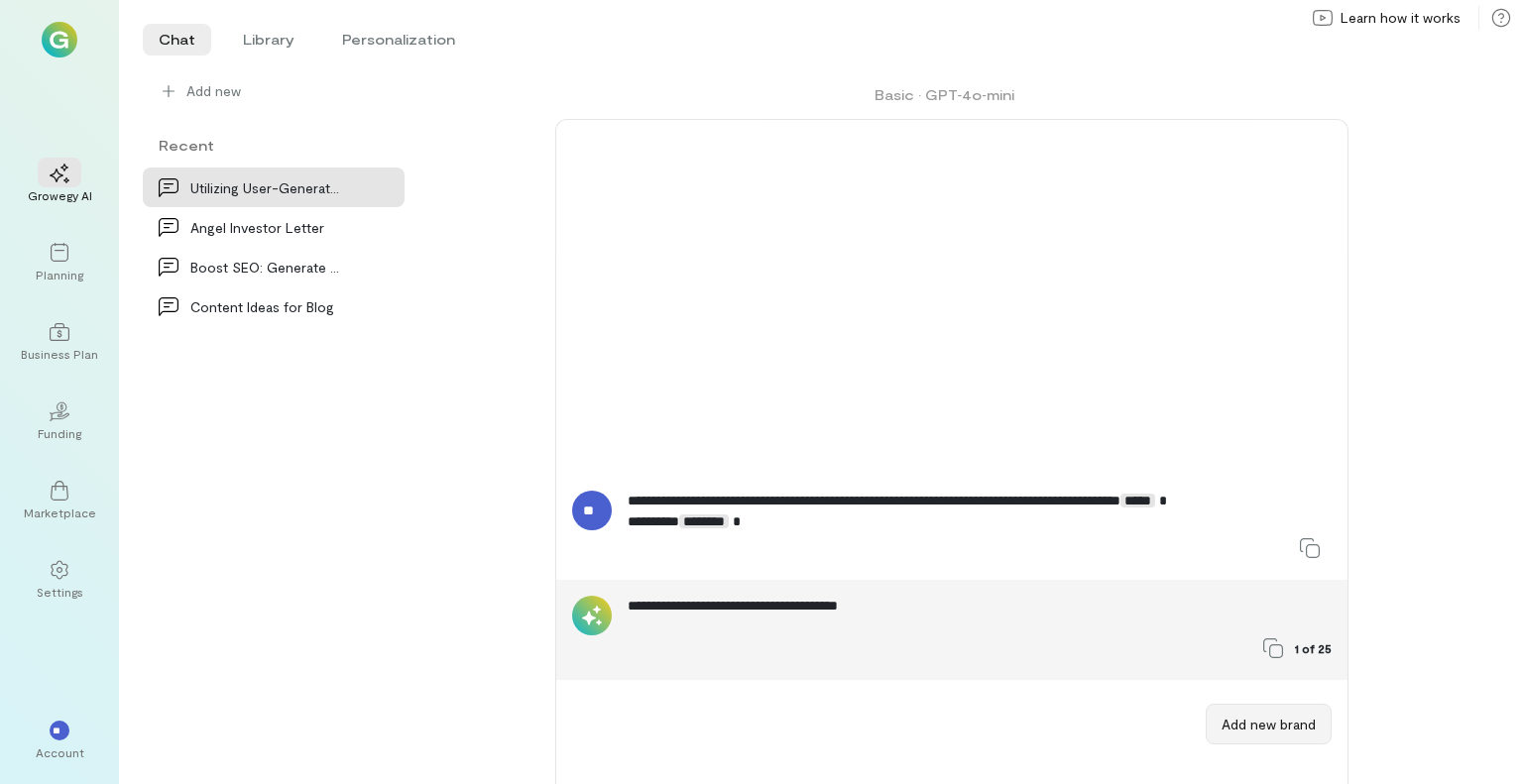 click on "Add new brand" at bounding box center [1268, 724] 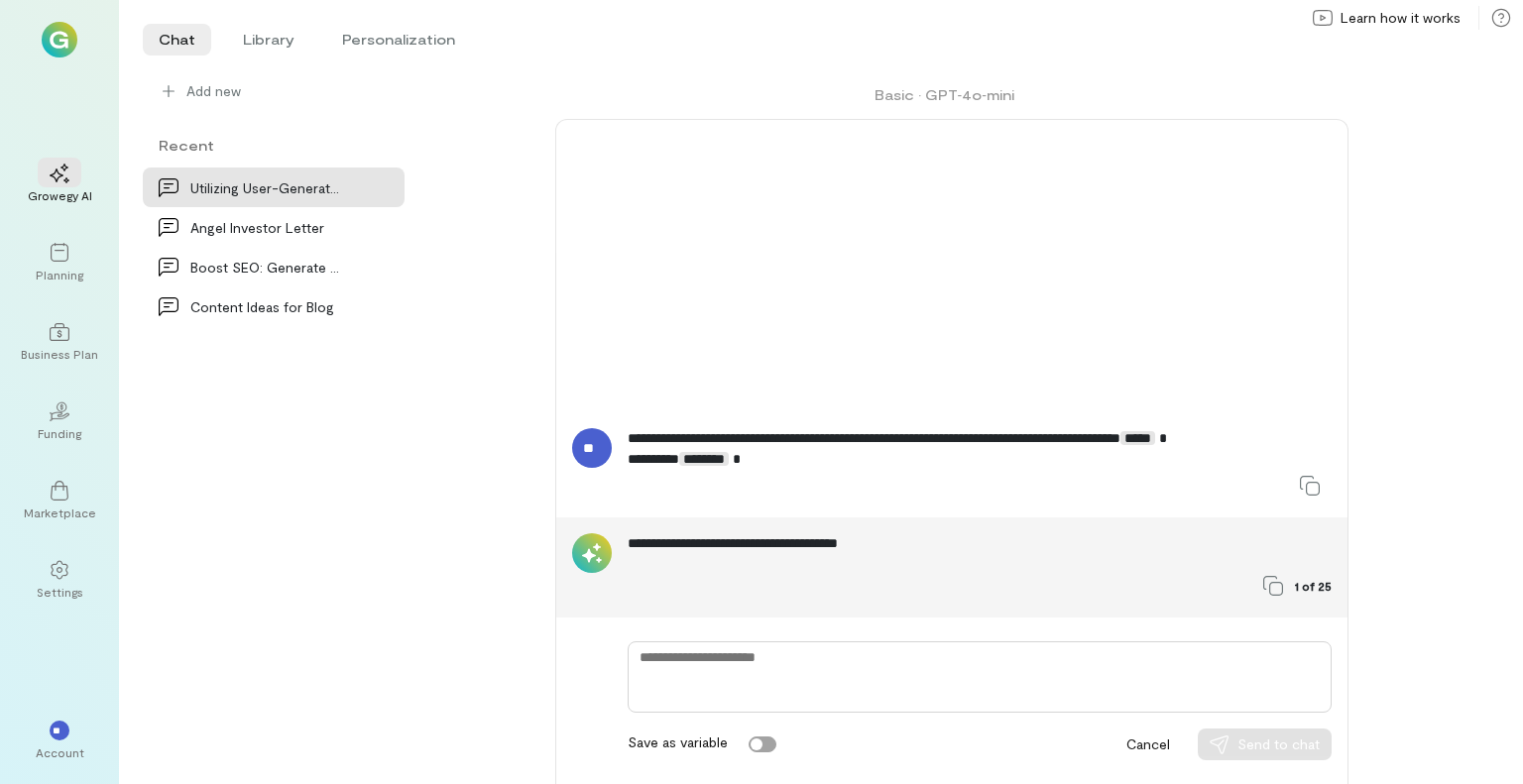 type on "*" 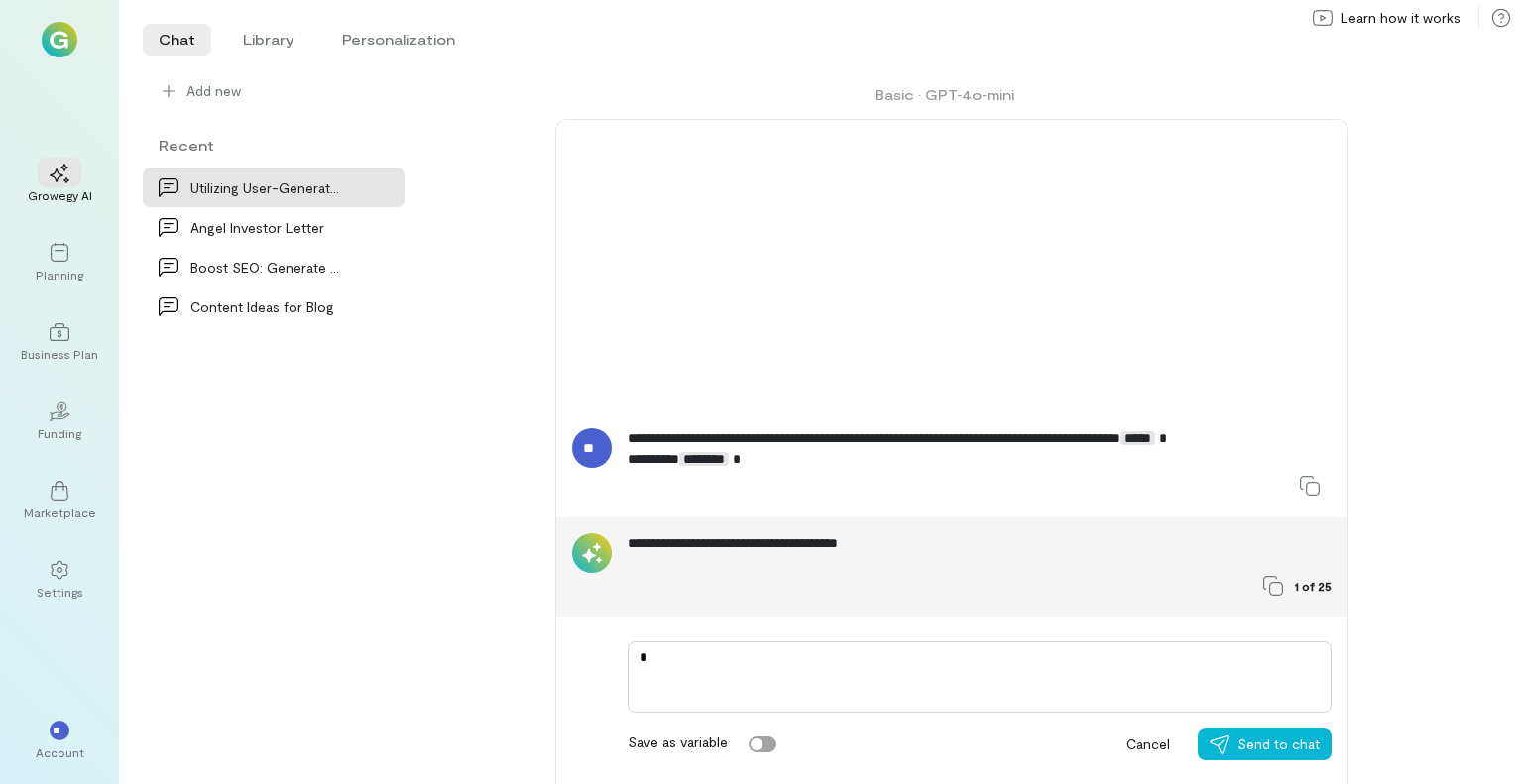 type on "*" 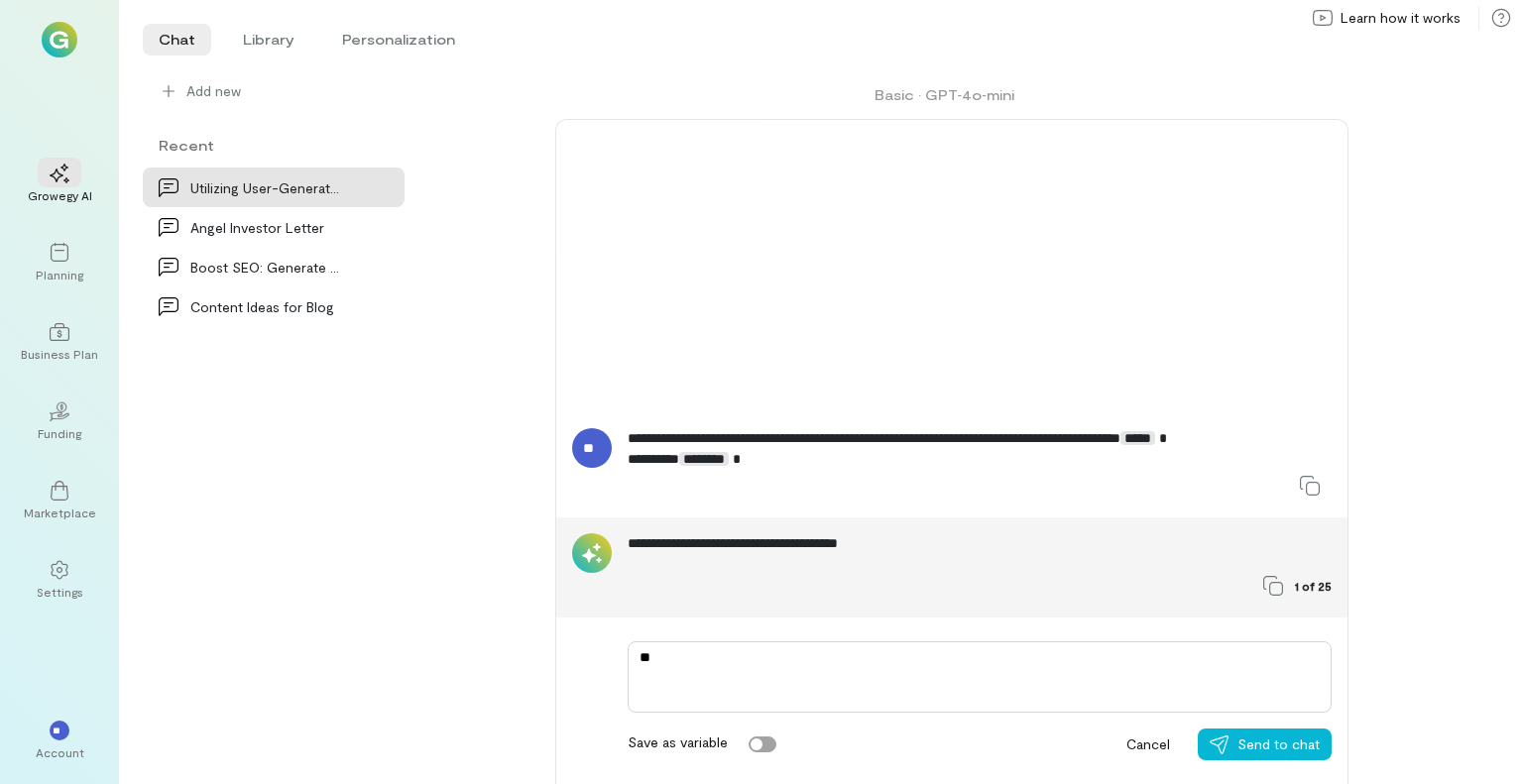 type on "*" 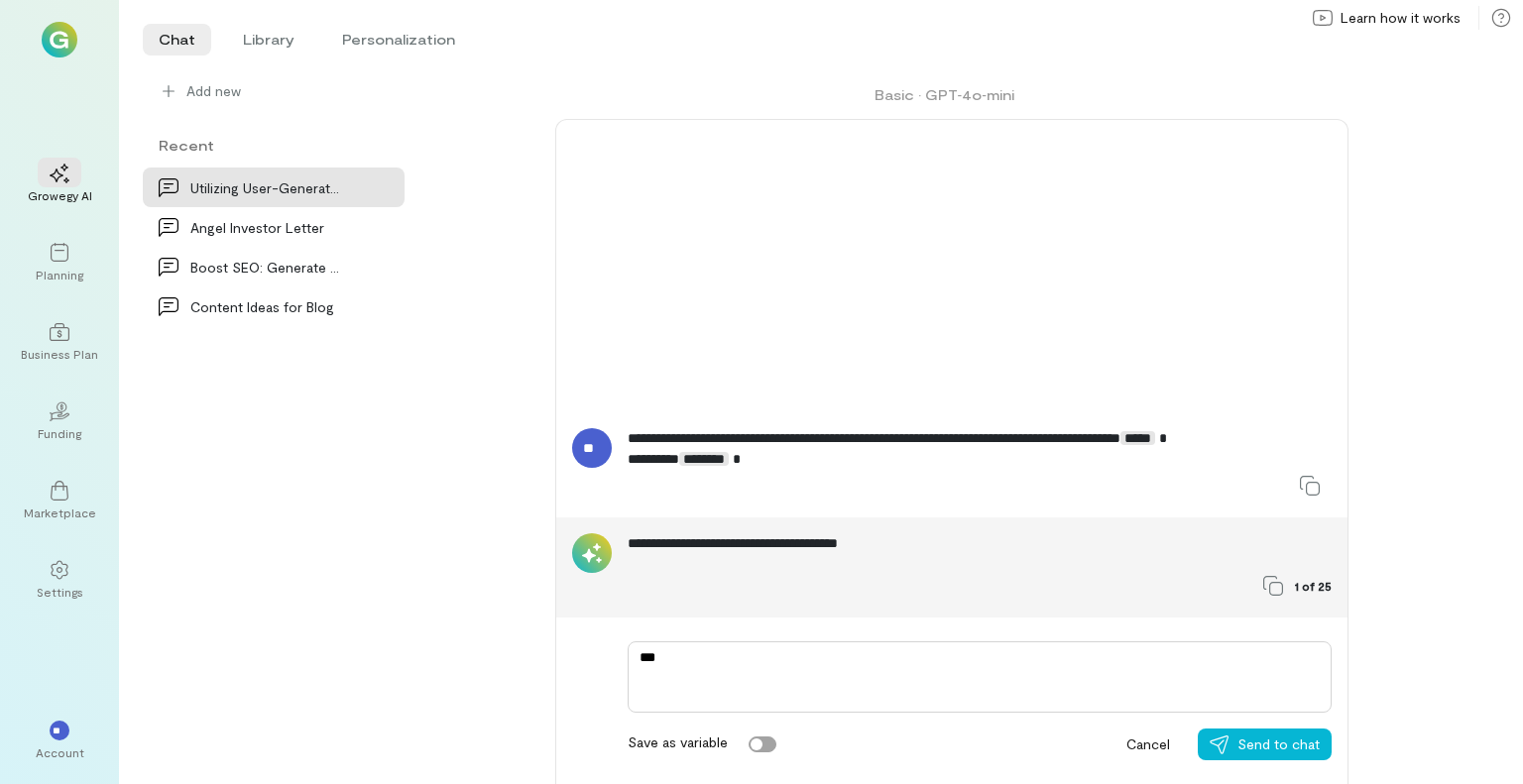 type on "*" 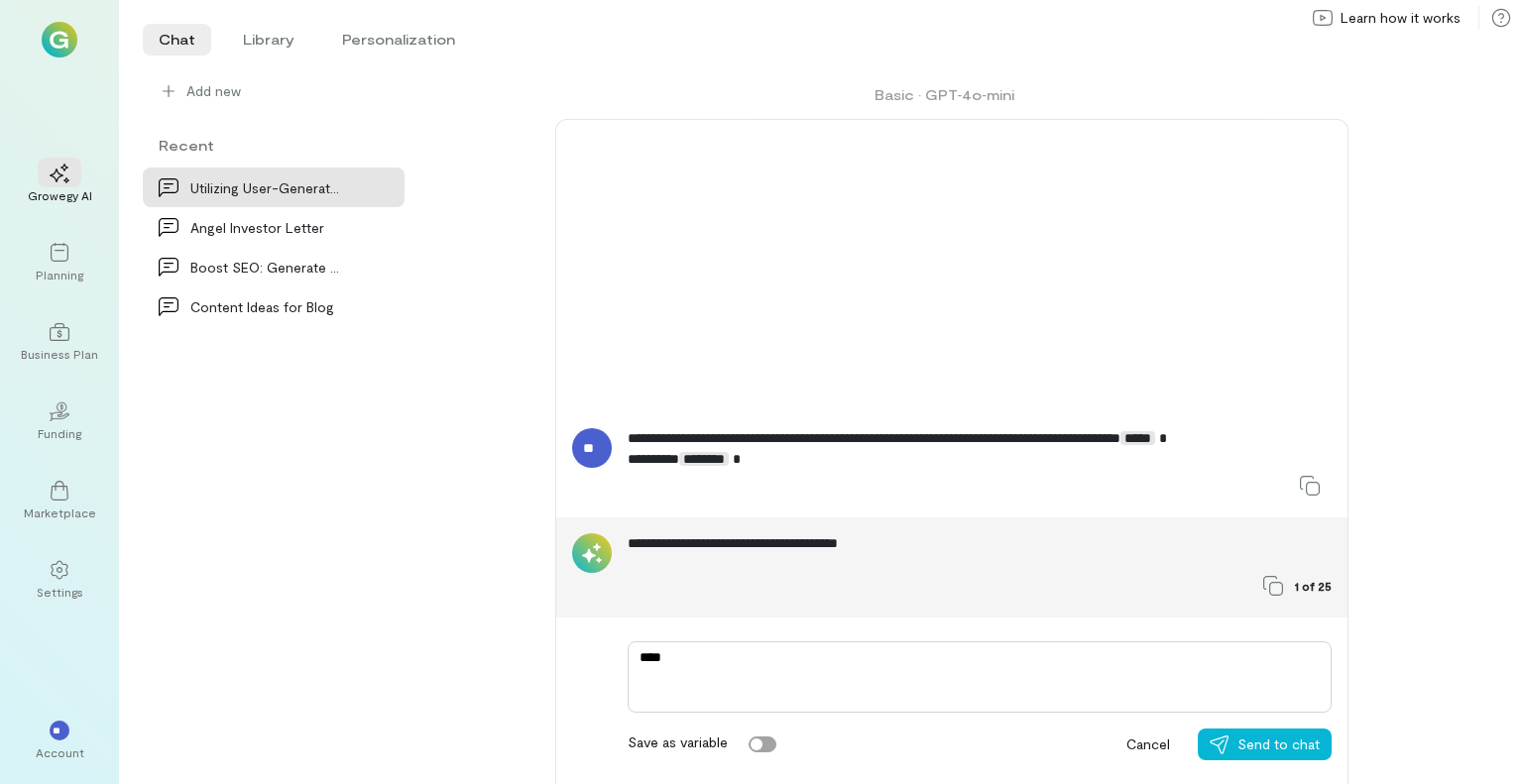 type on "*" 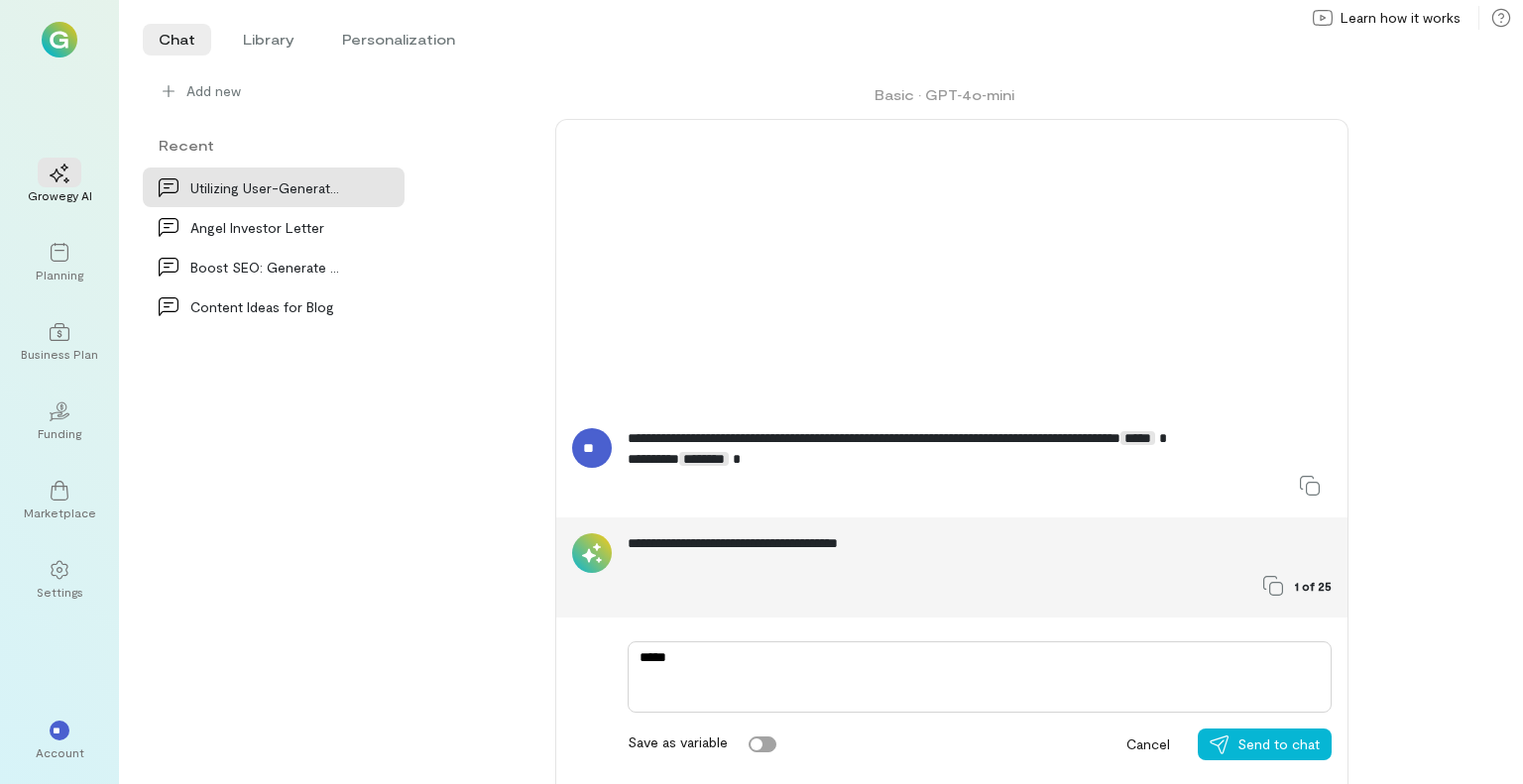 type on "*" 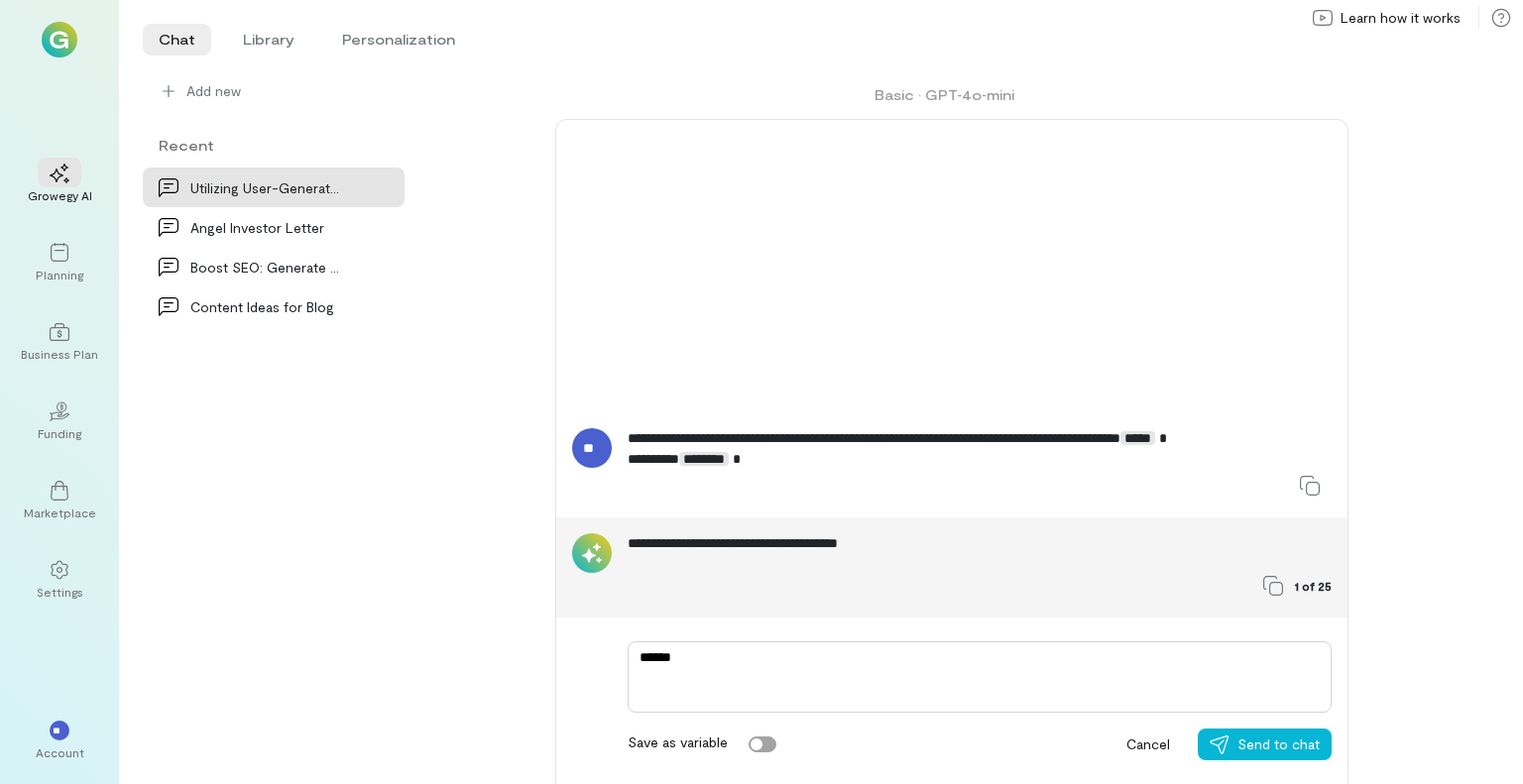 type on "*" 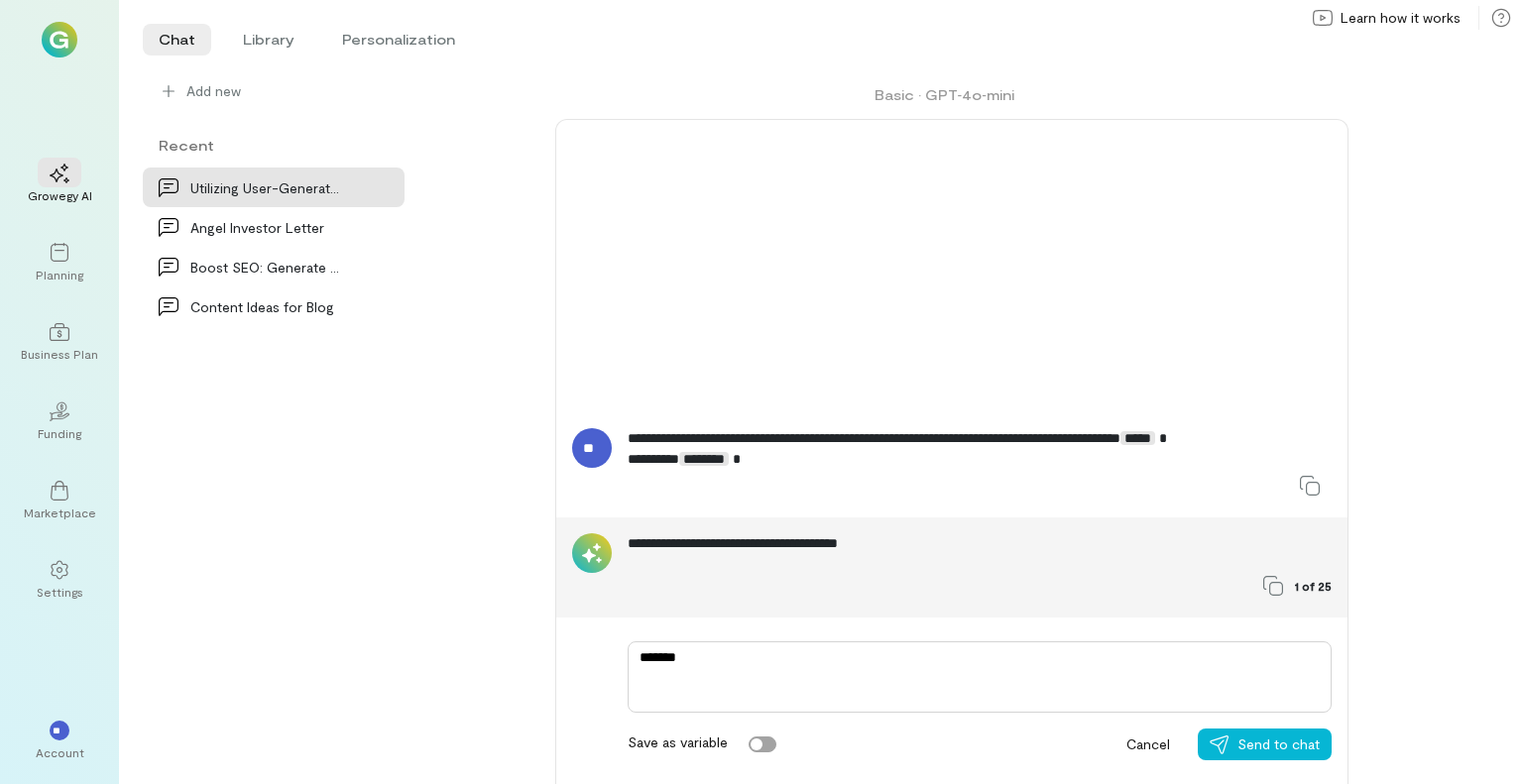 type on "*" 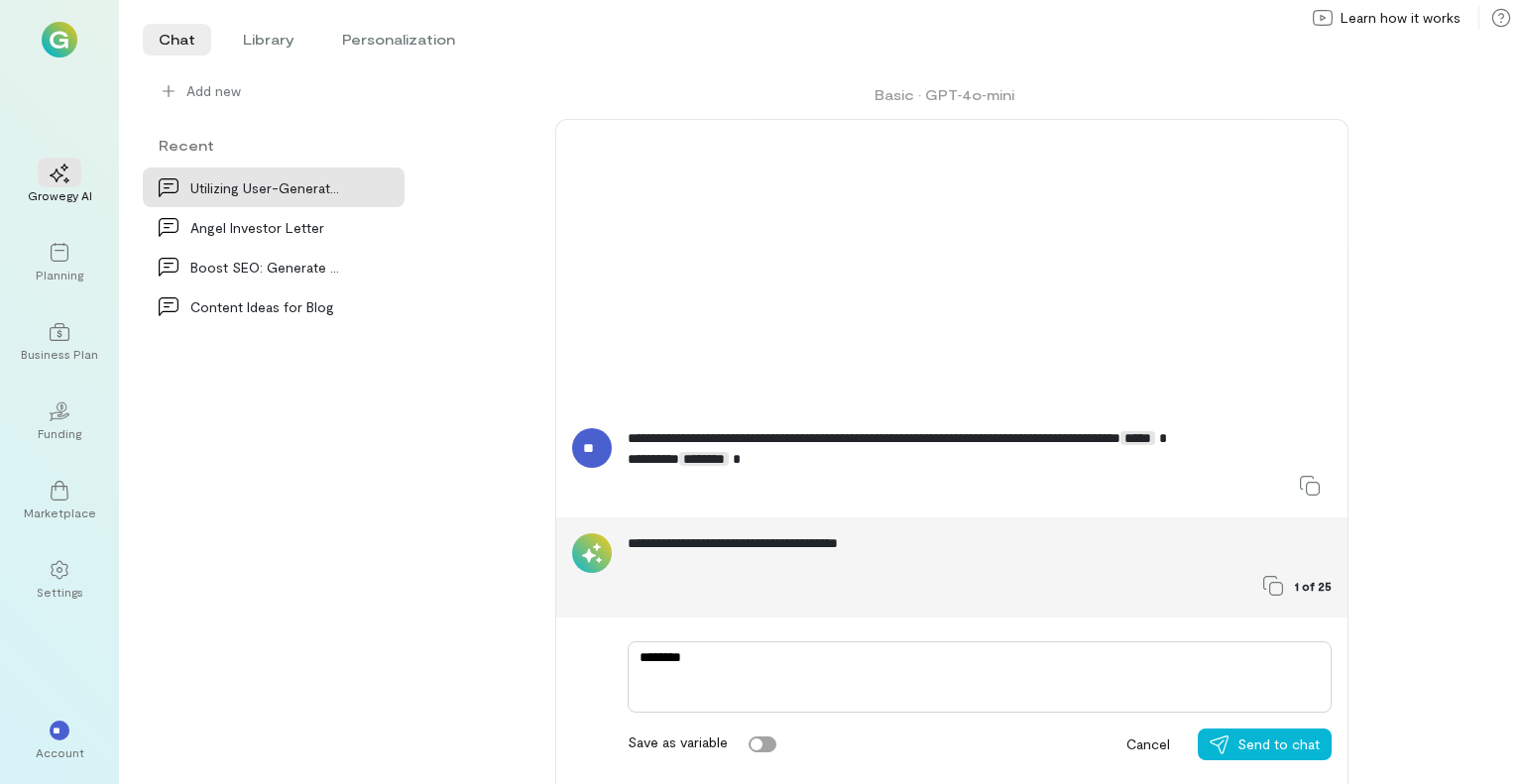 type on "*" 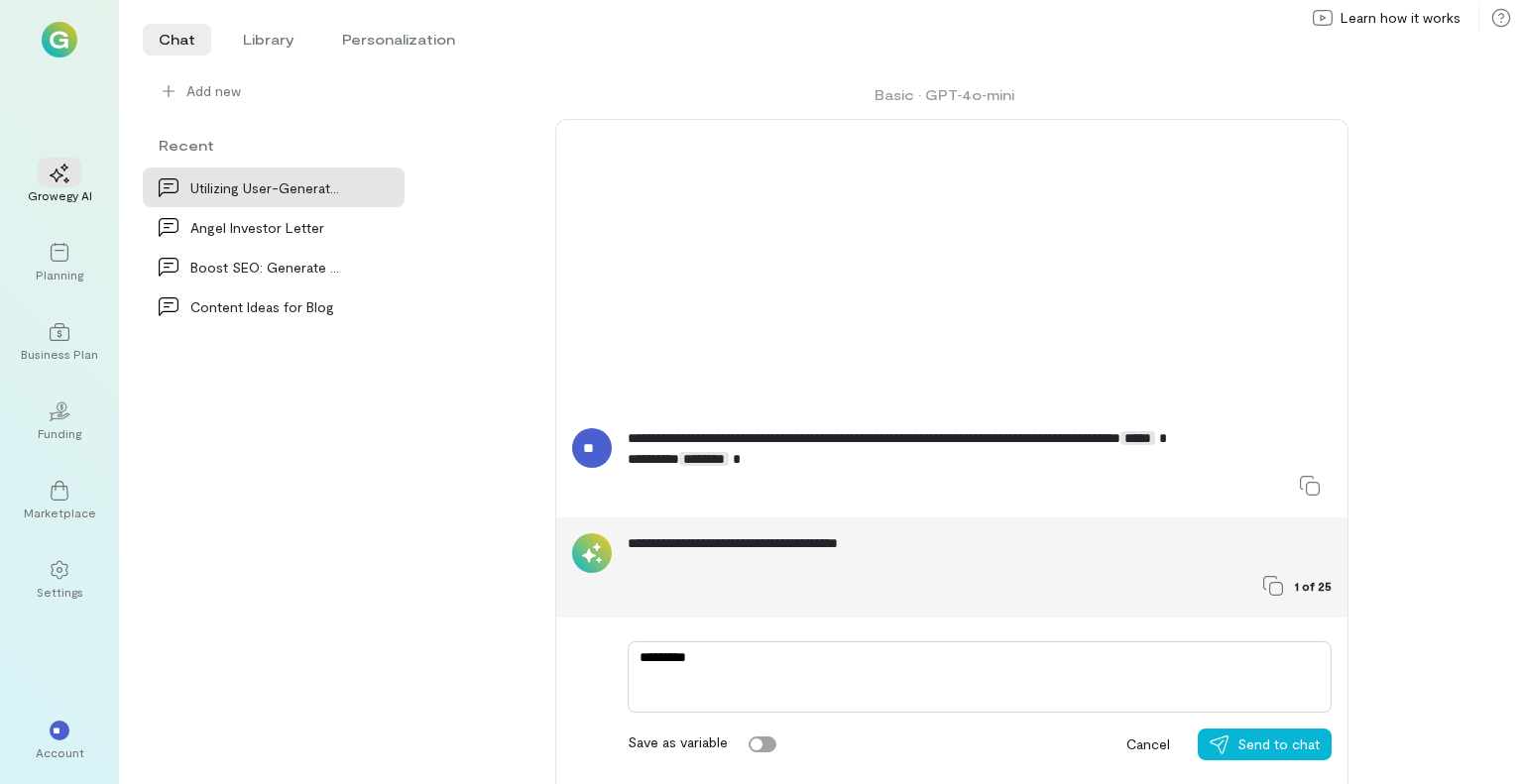 type on "*" 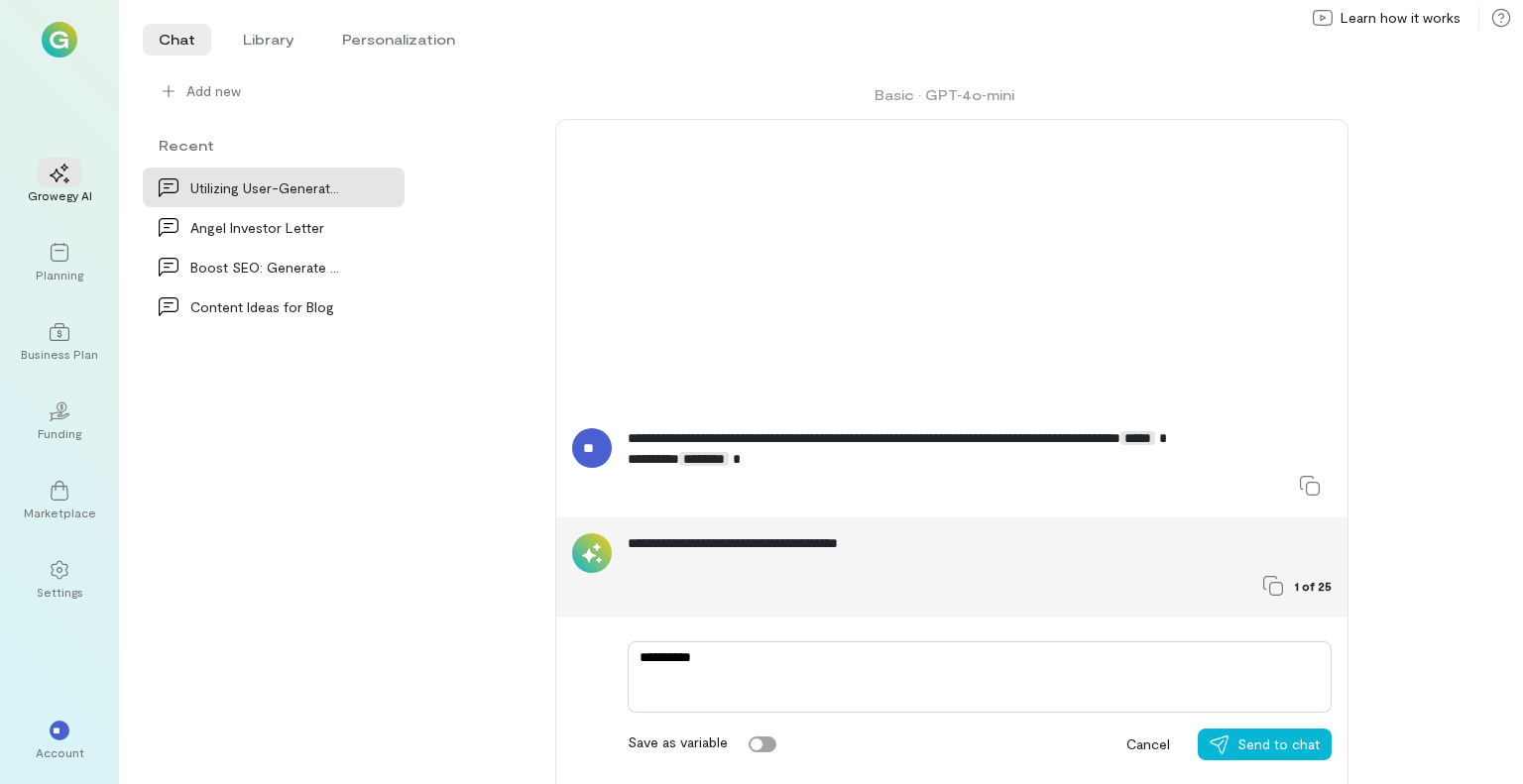 type on "*" 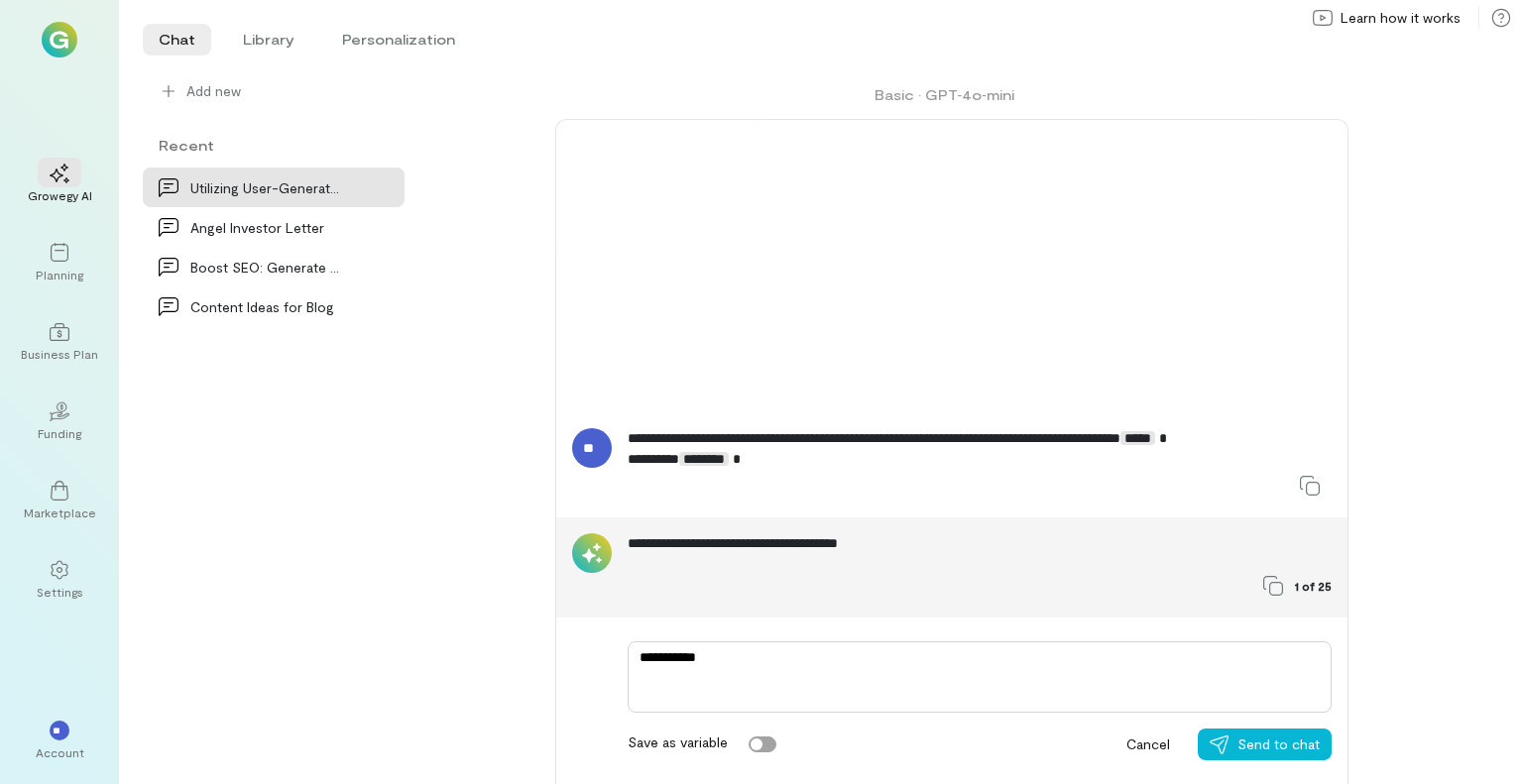 type on "*" 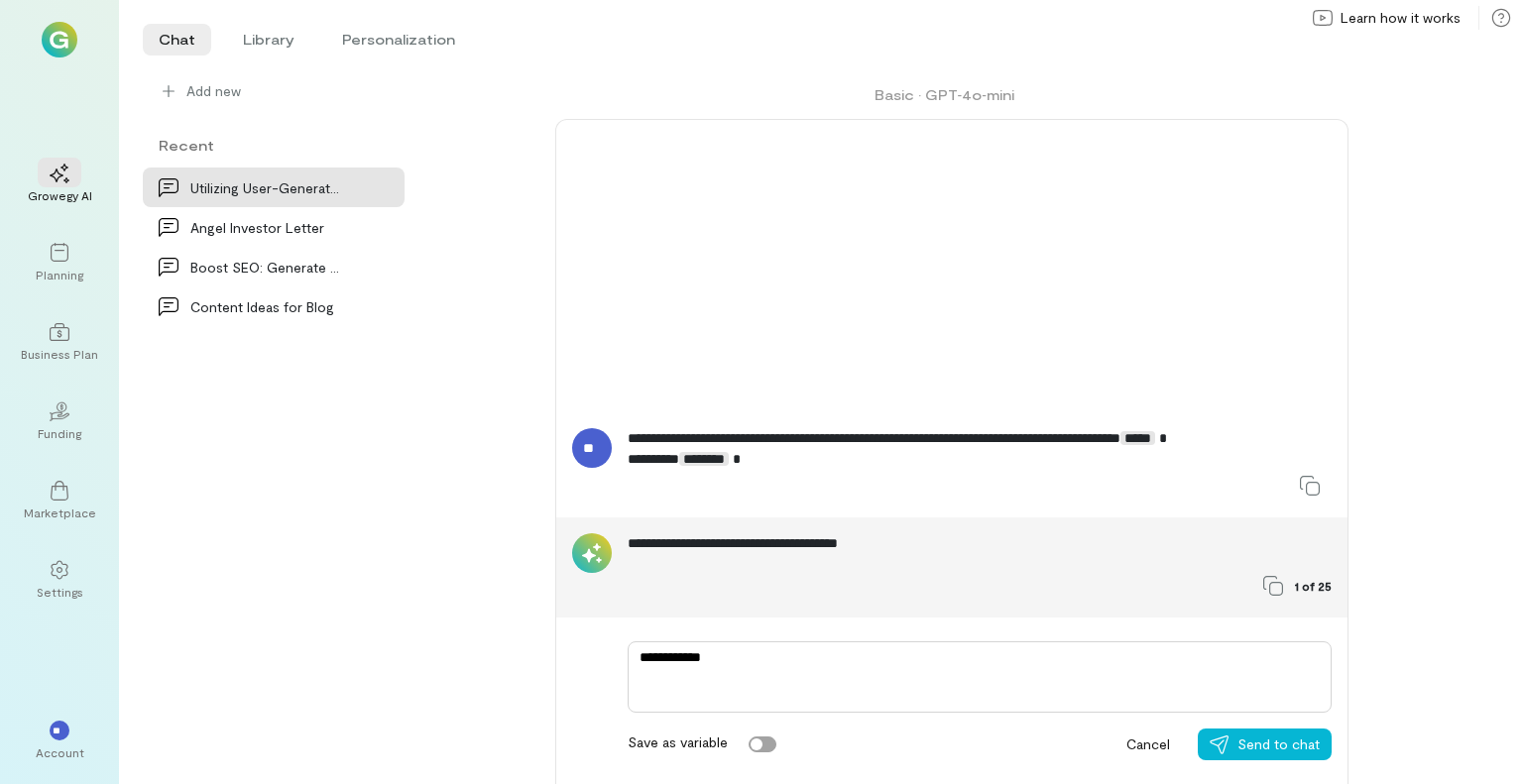 type on "*" 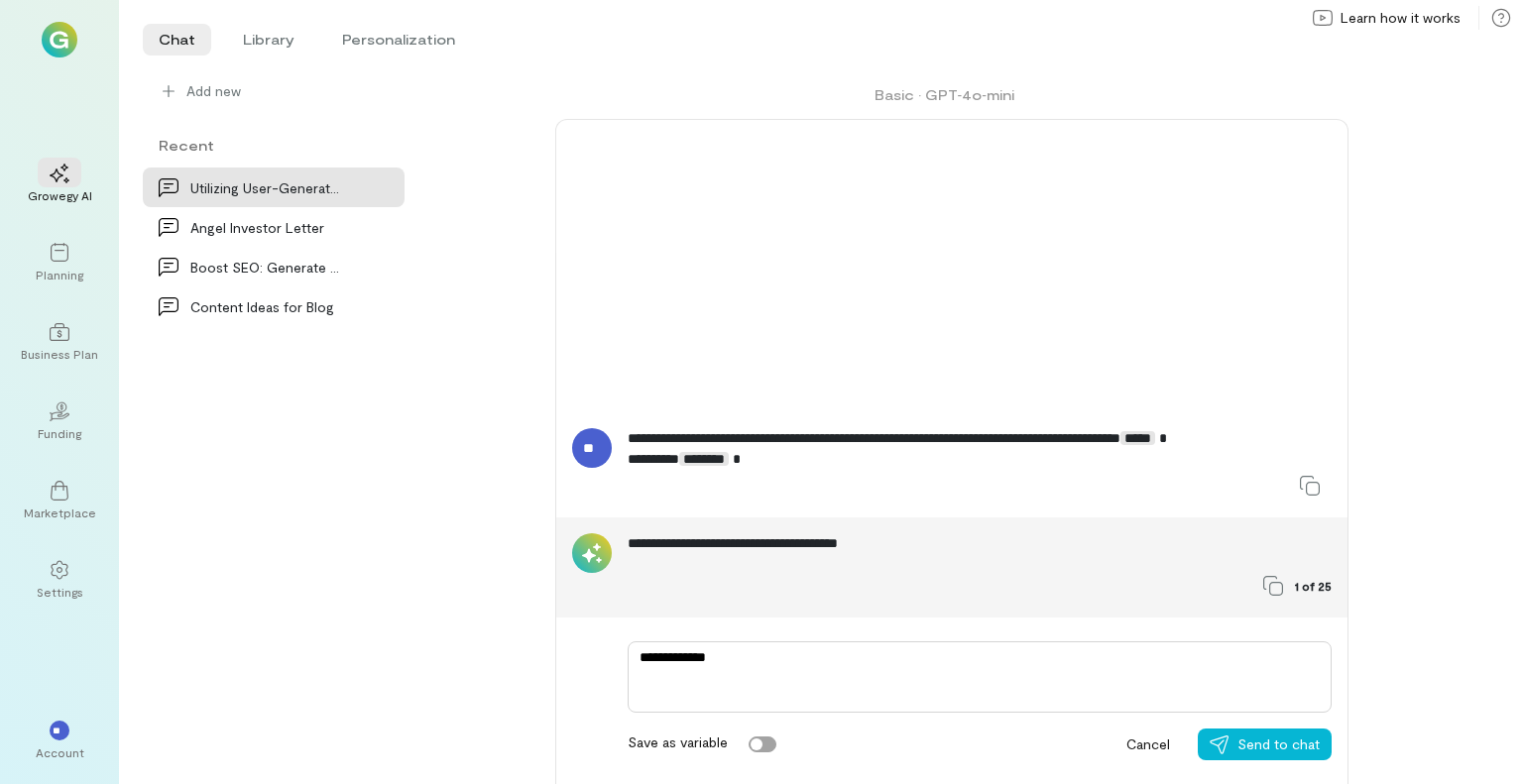 type on "*" 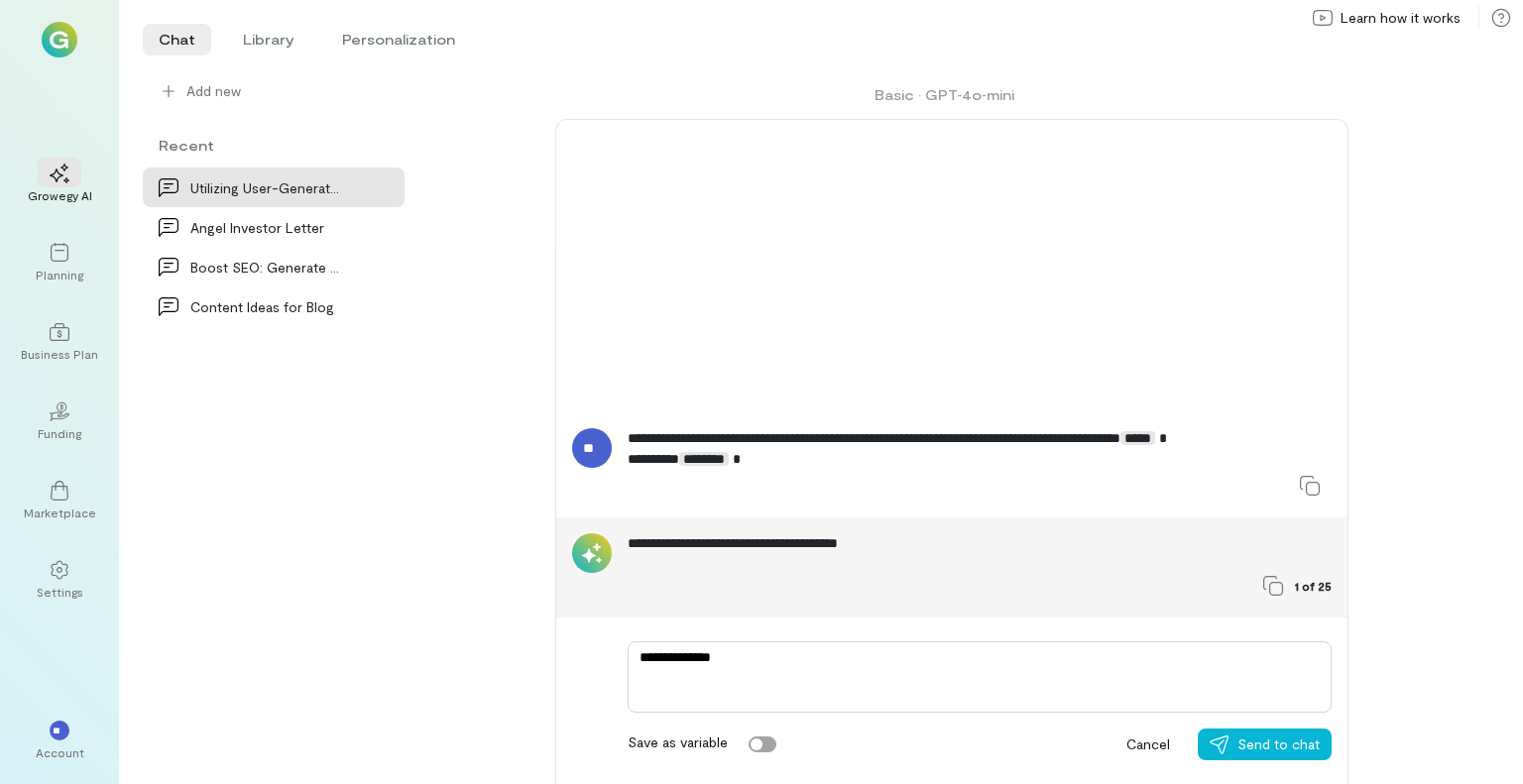 type on "*" 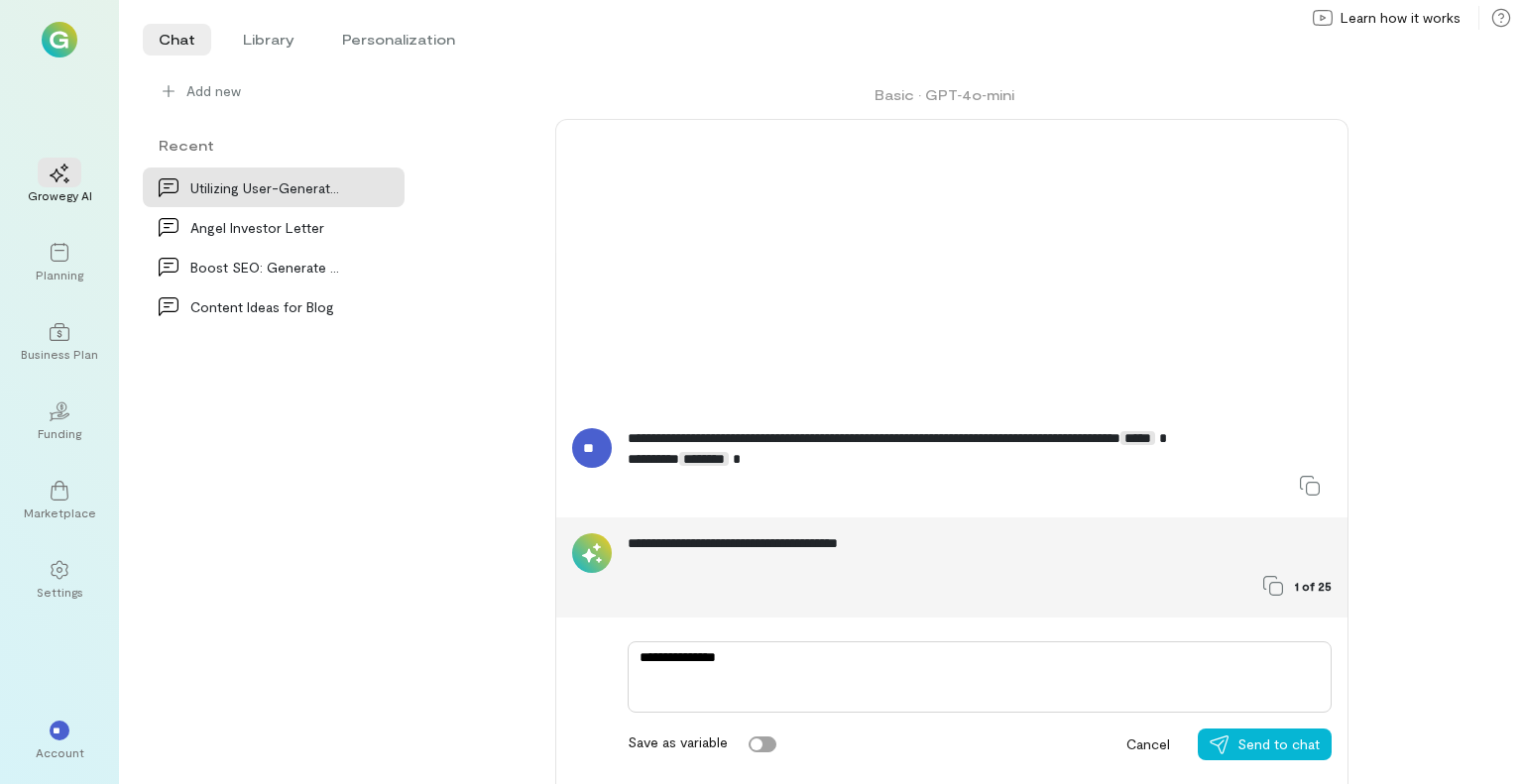 type on "*" 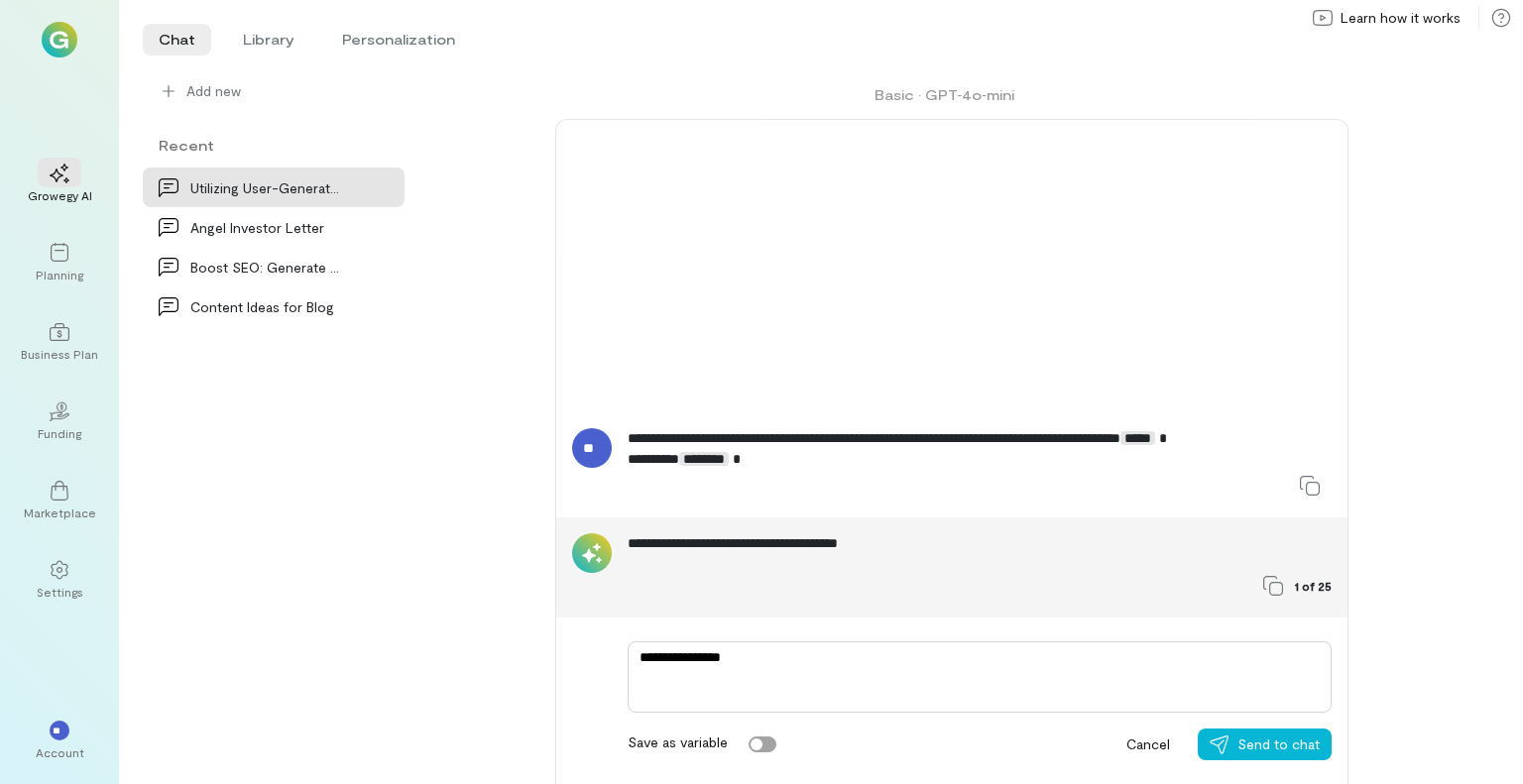 type on "*" 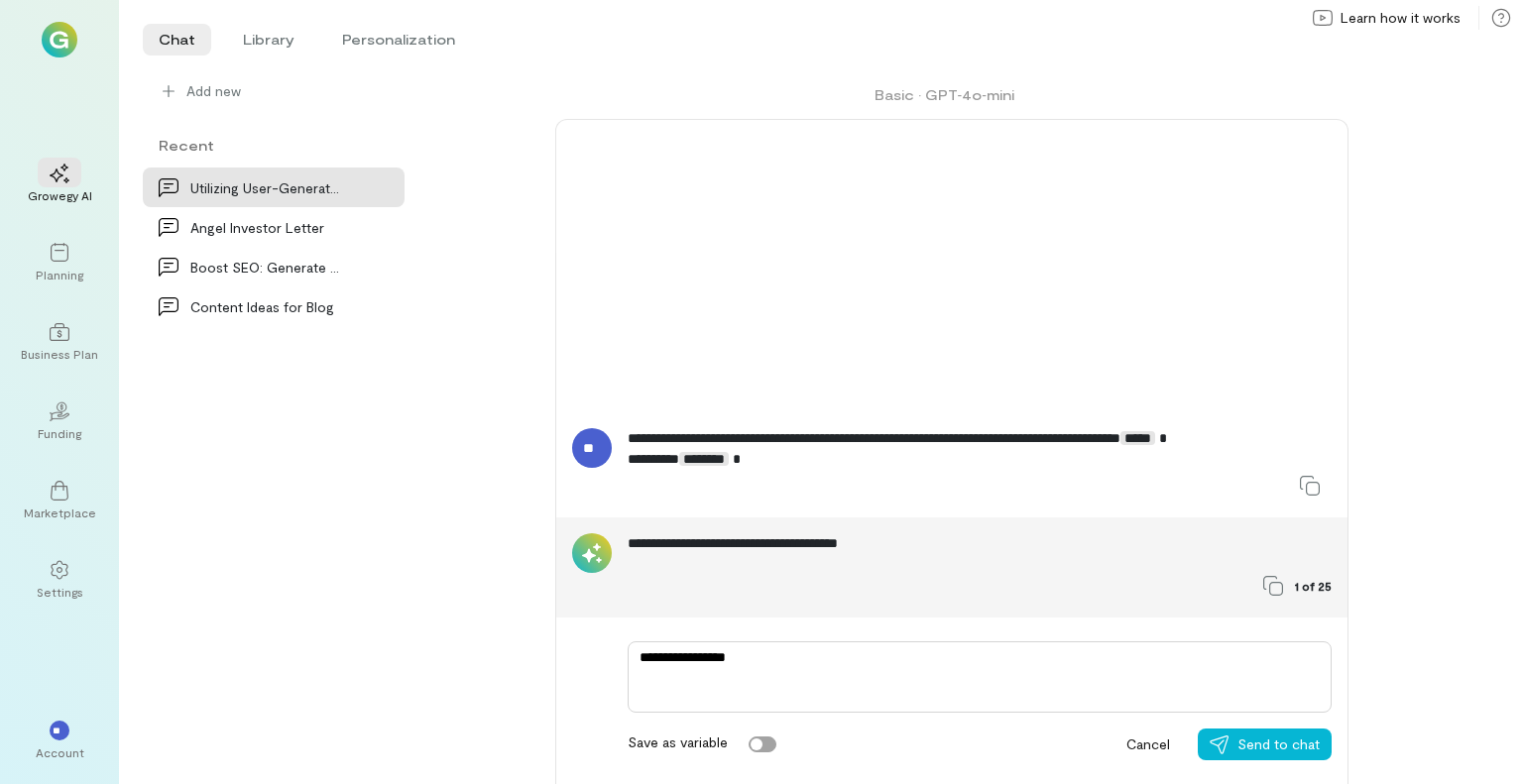 type on "*" 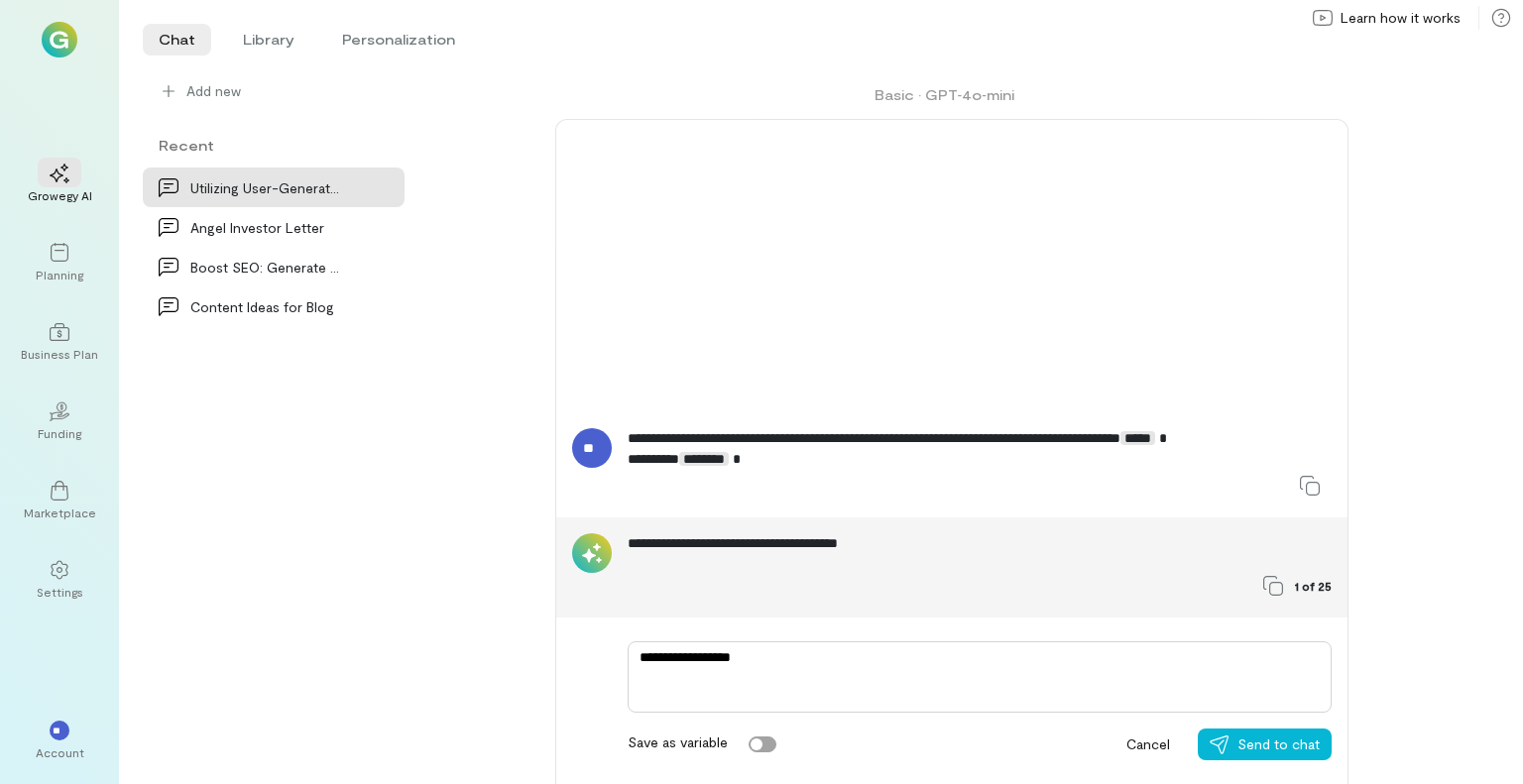 type on "*" 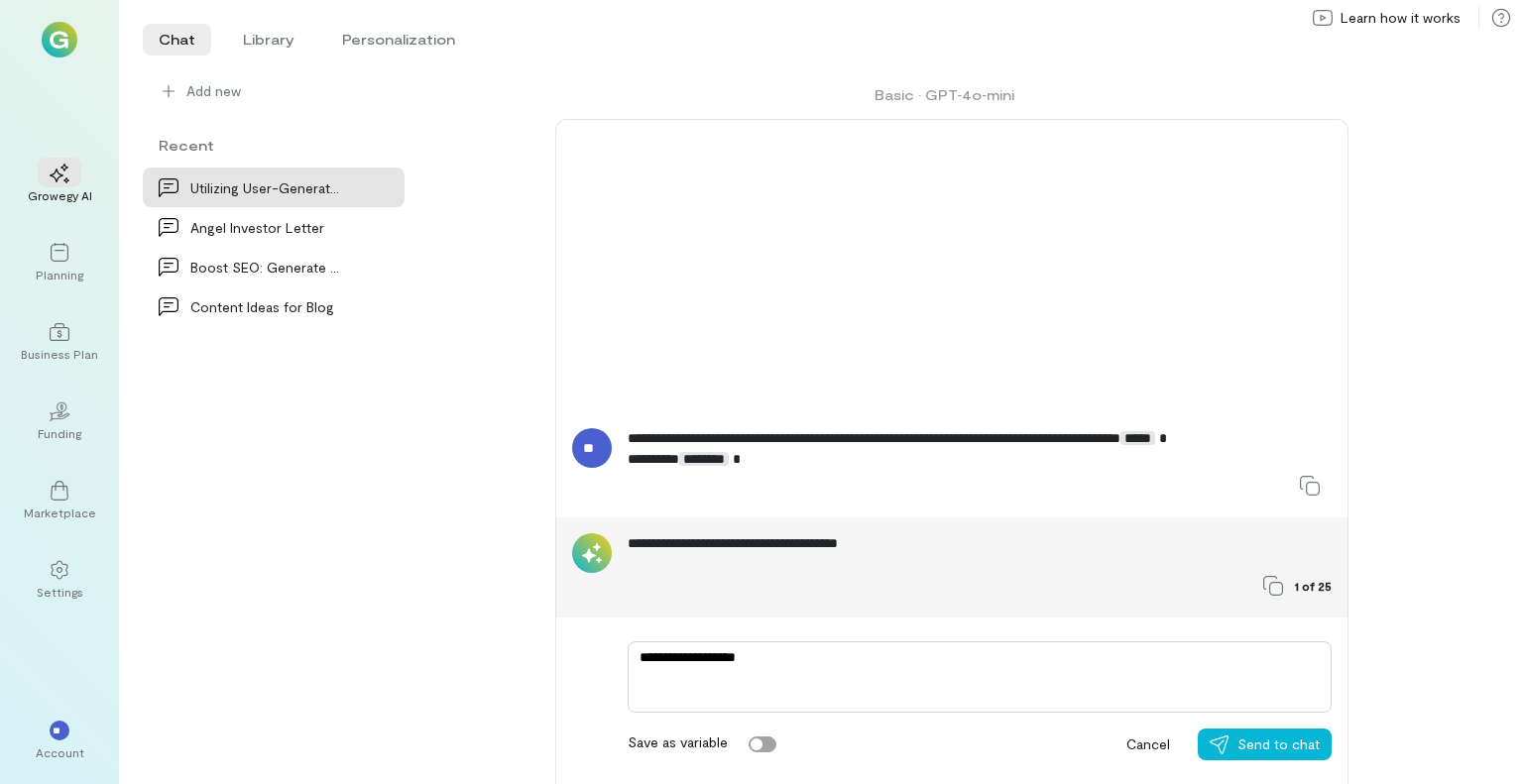 type on "*" 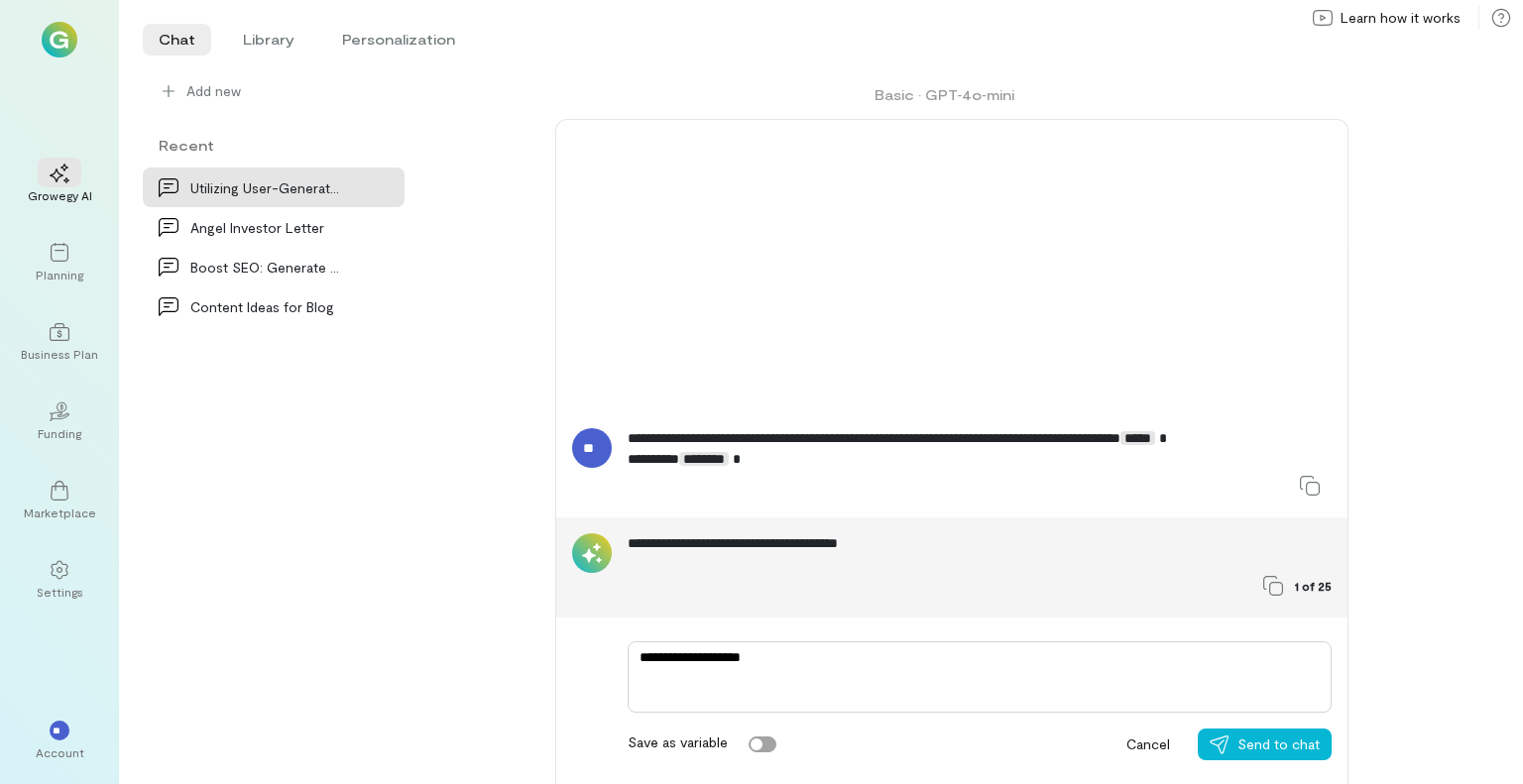 type on "*" 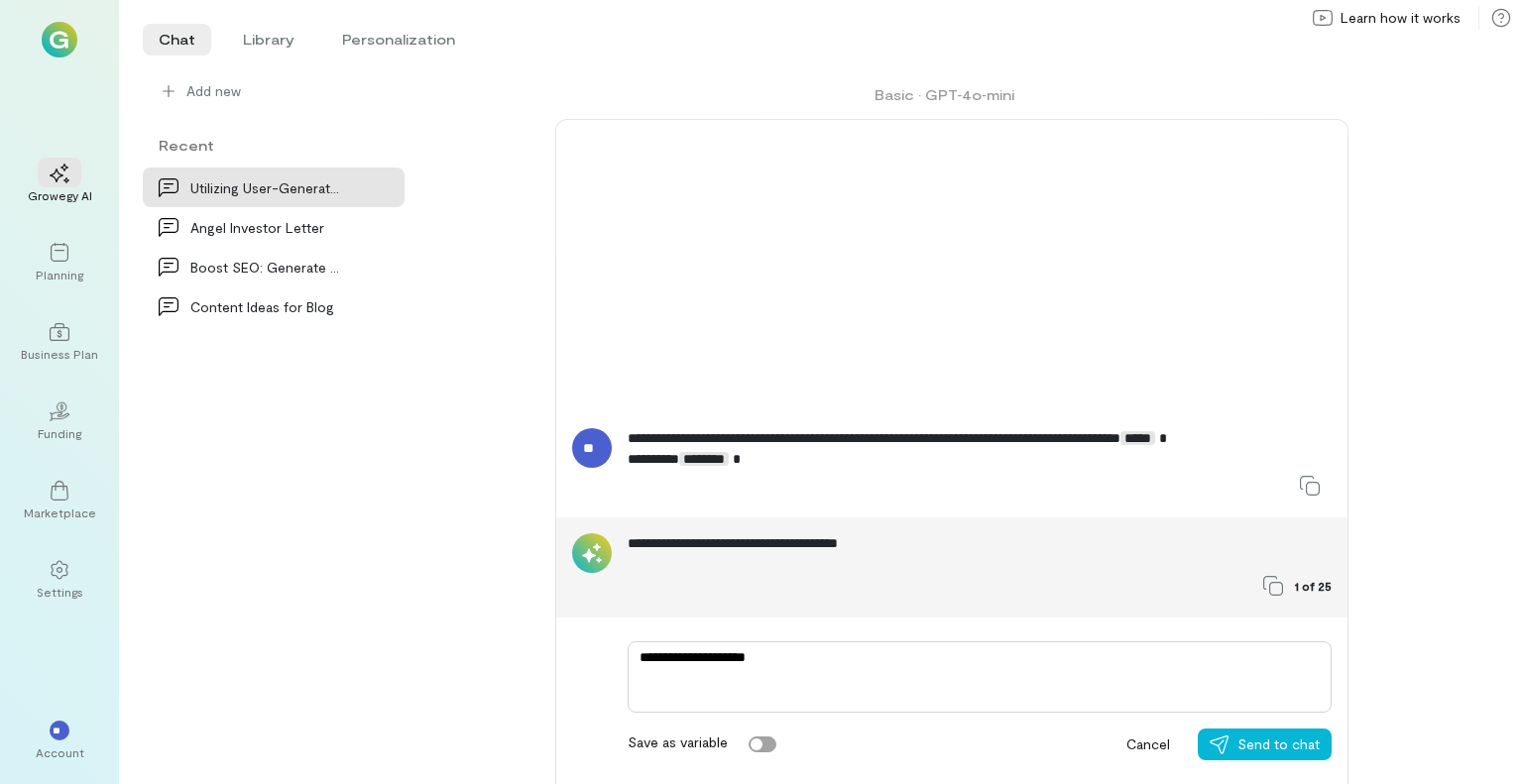 type on "*" 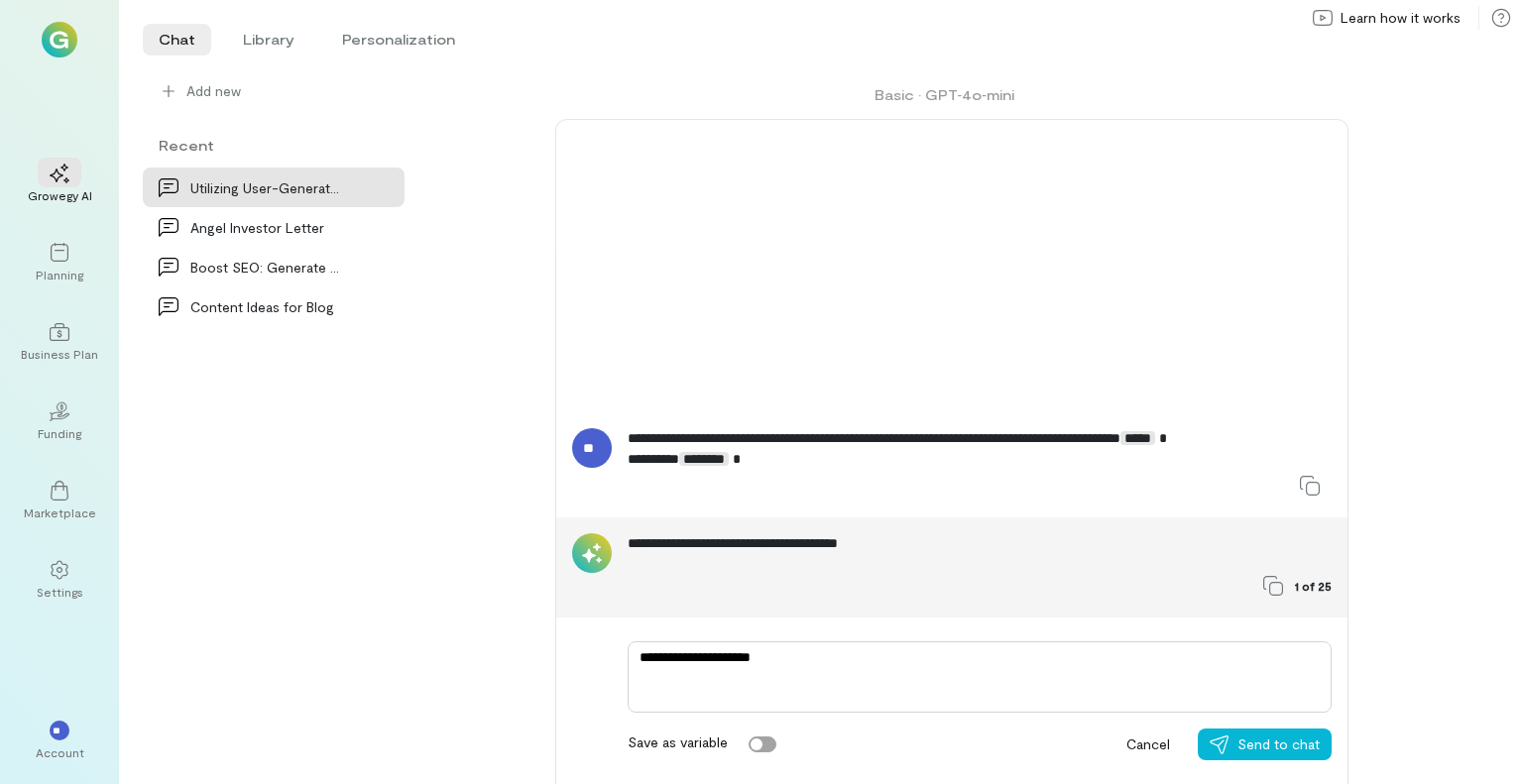 type on "*" 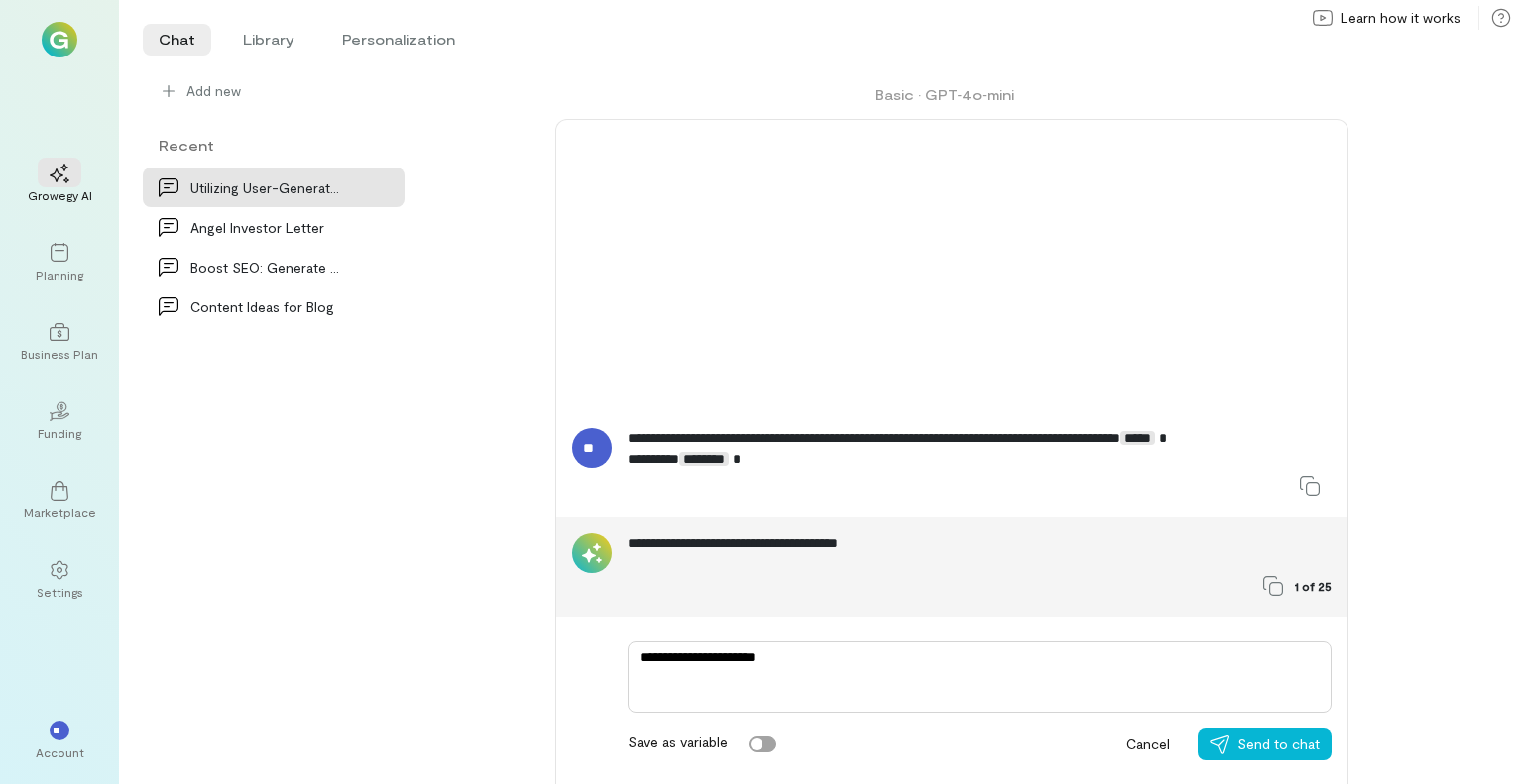 type on "*" 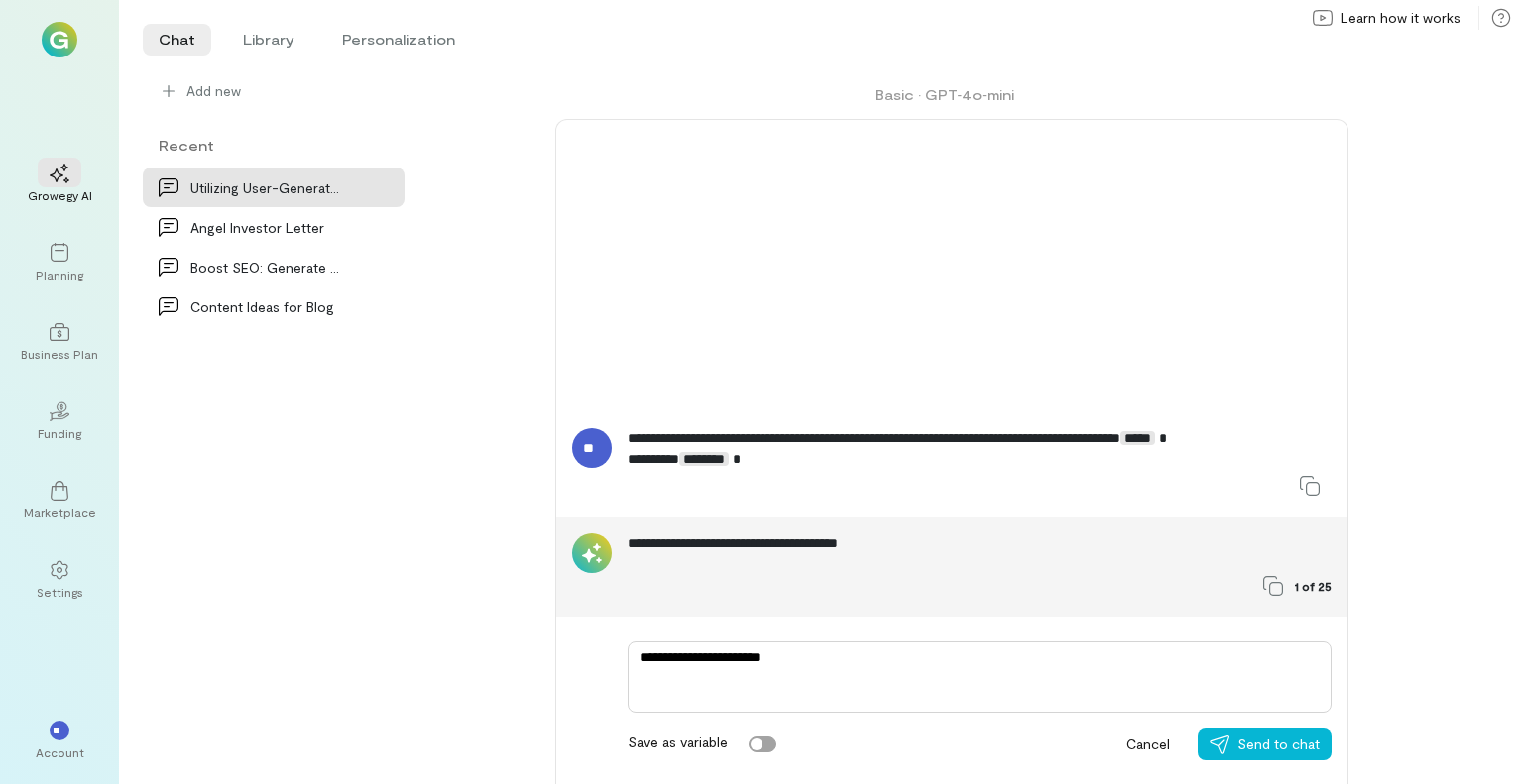 type on "*" 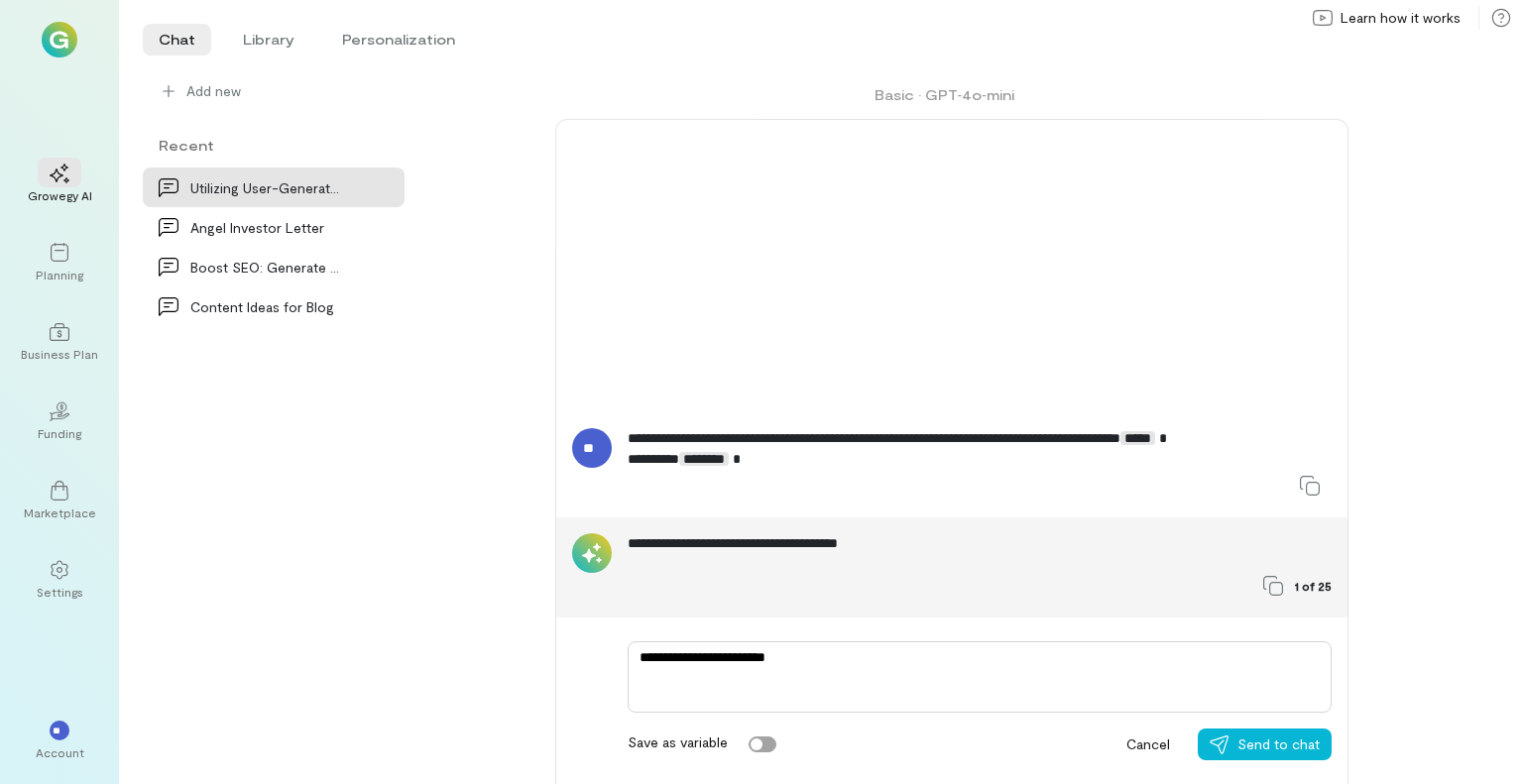 type on "*" 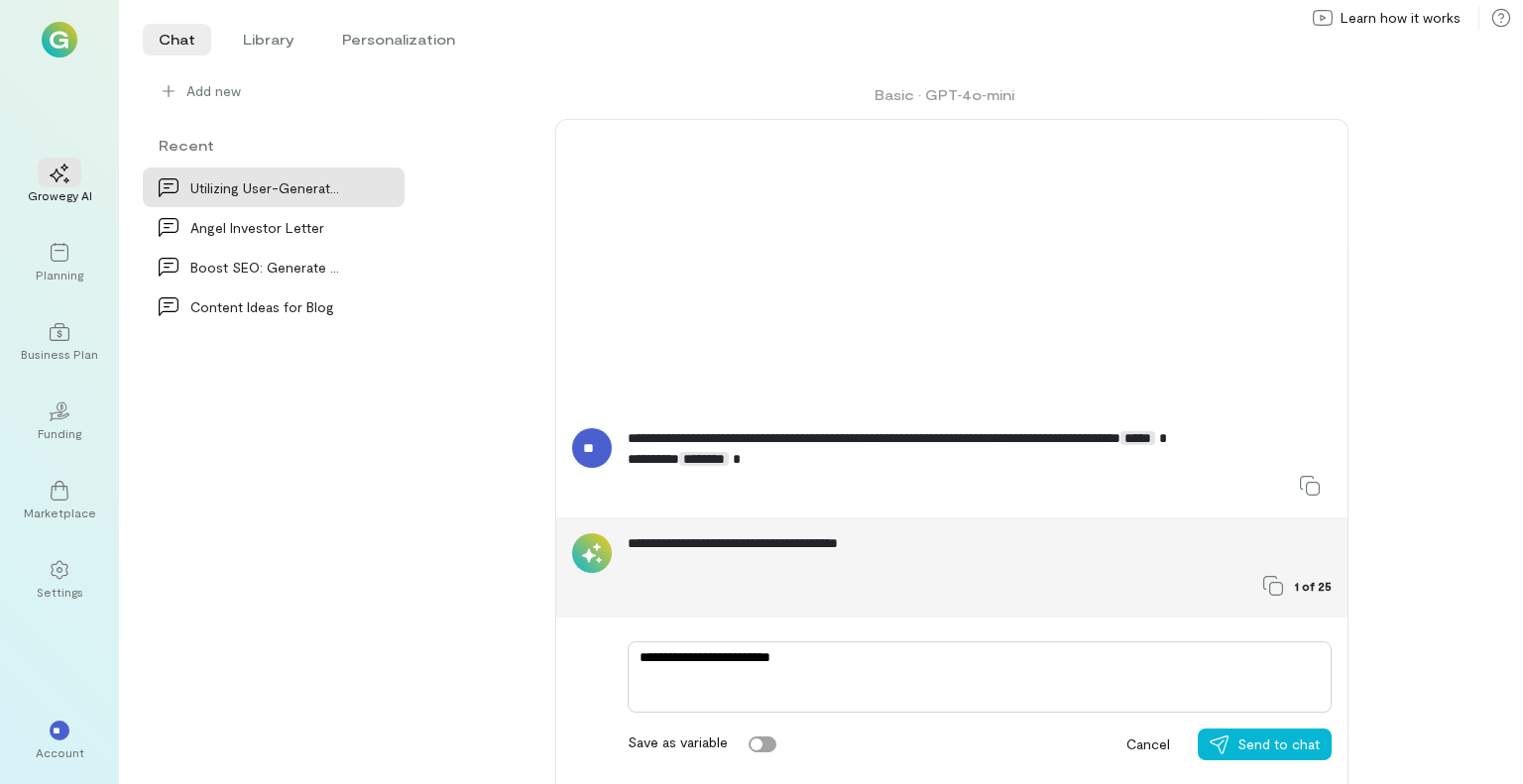 type on "*" 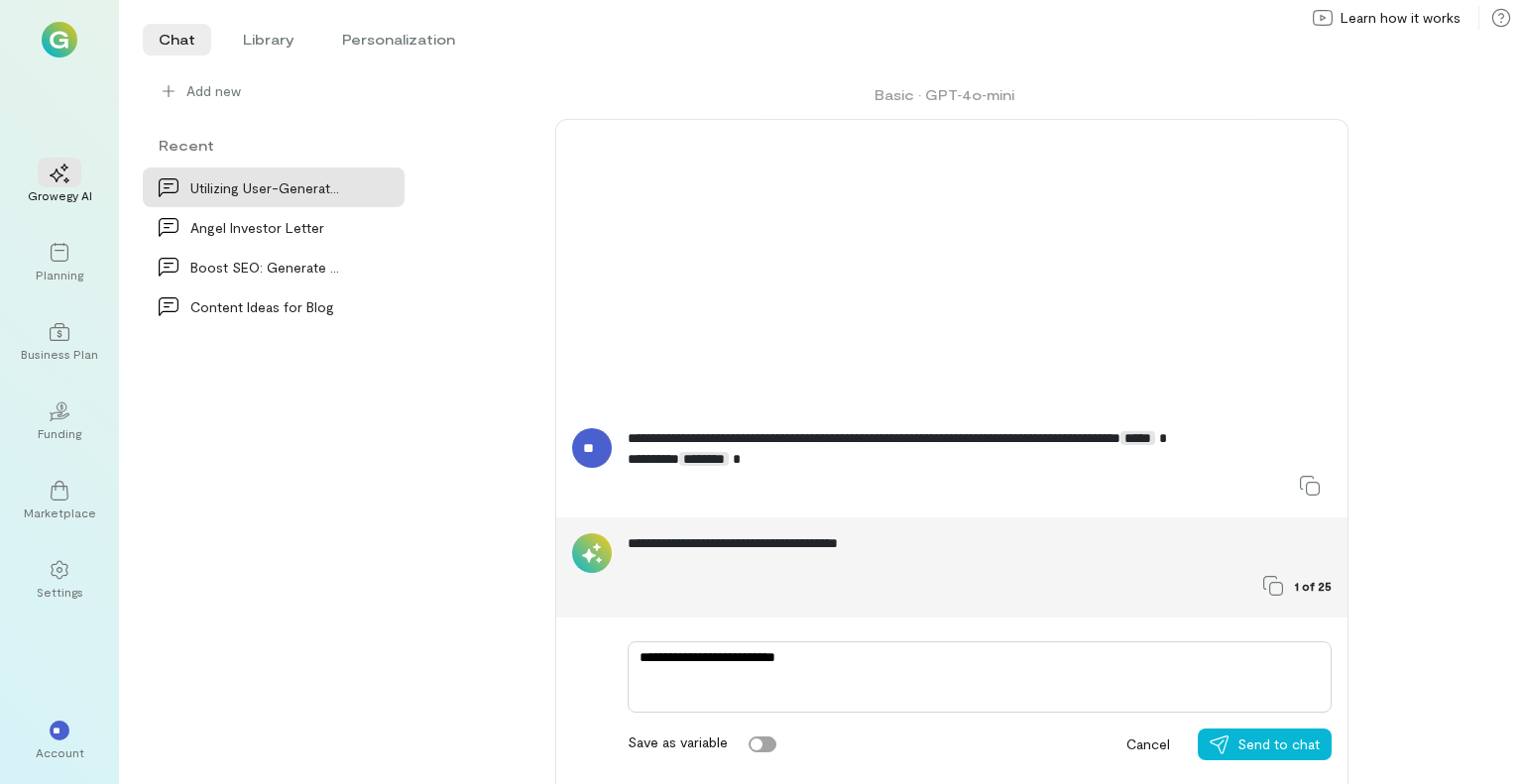 type on "*" 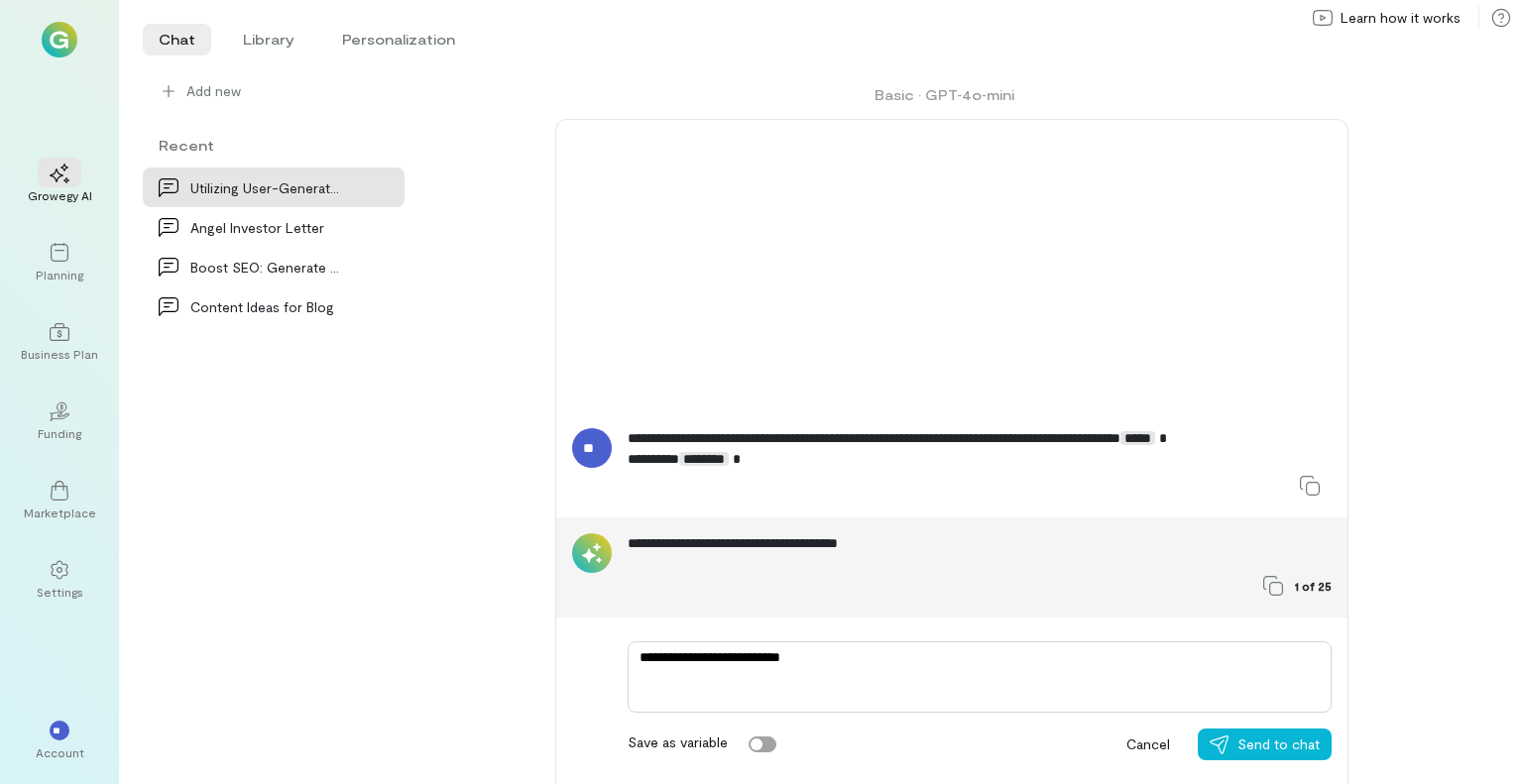 type on "*" 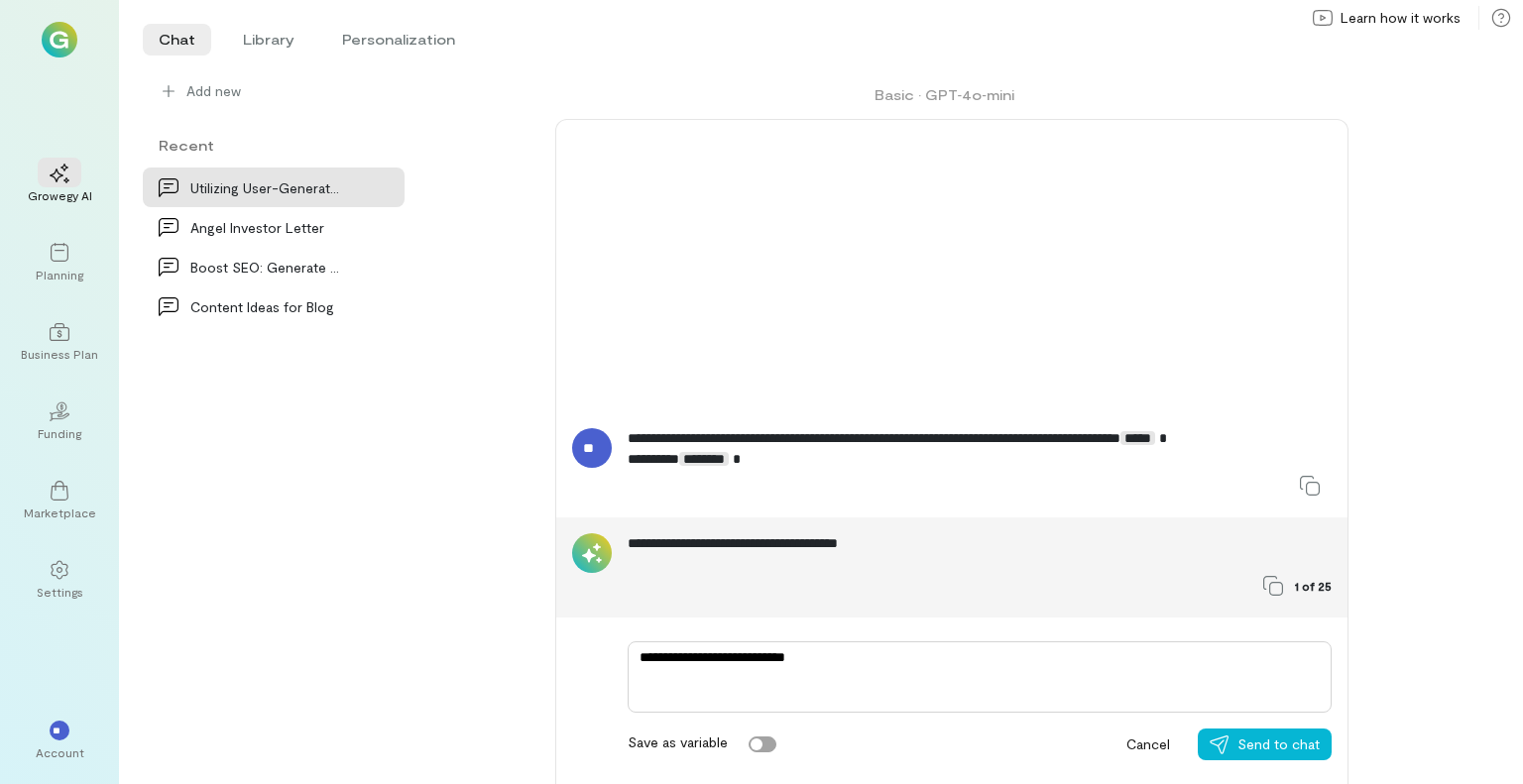 type on "*" 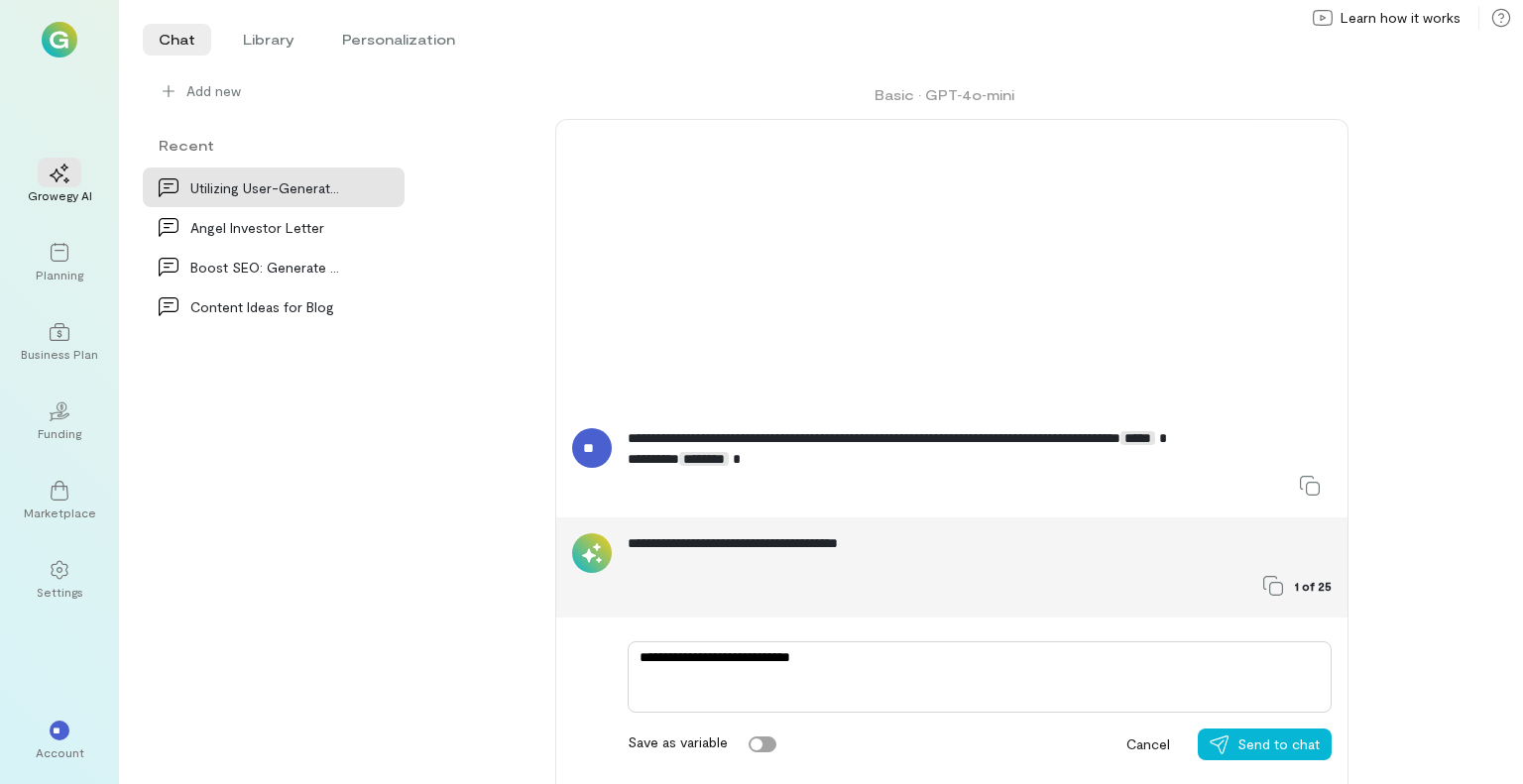 type on "*" 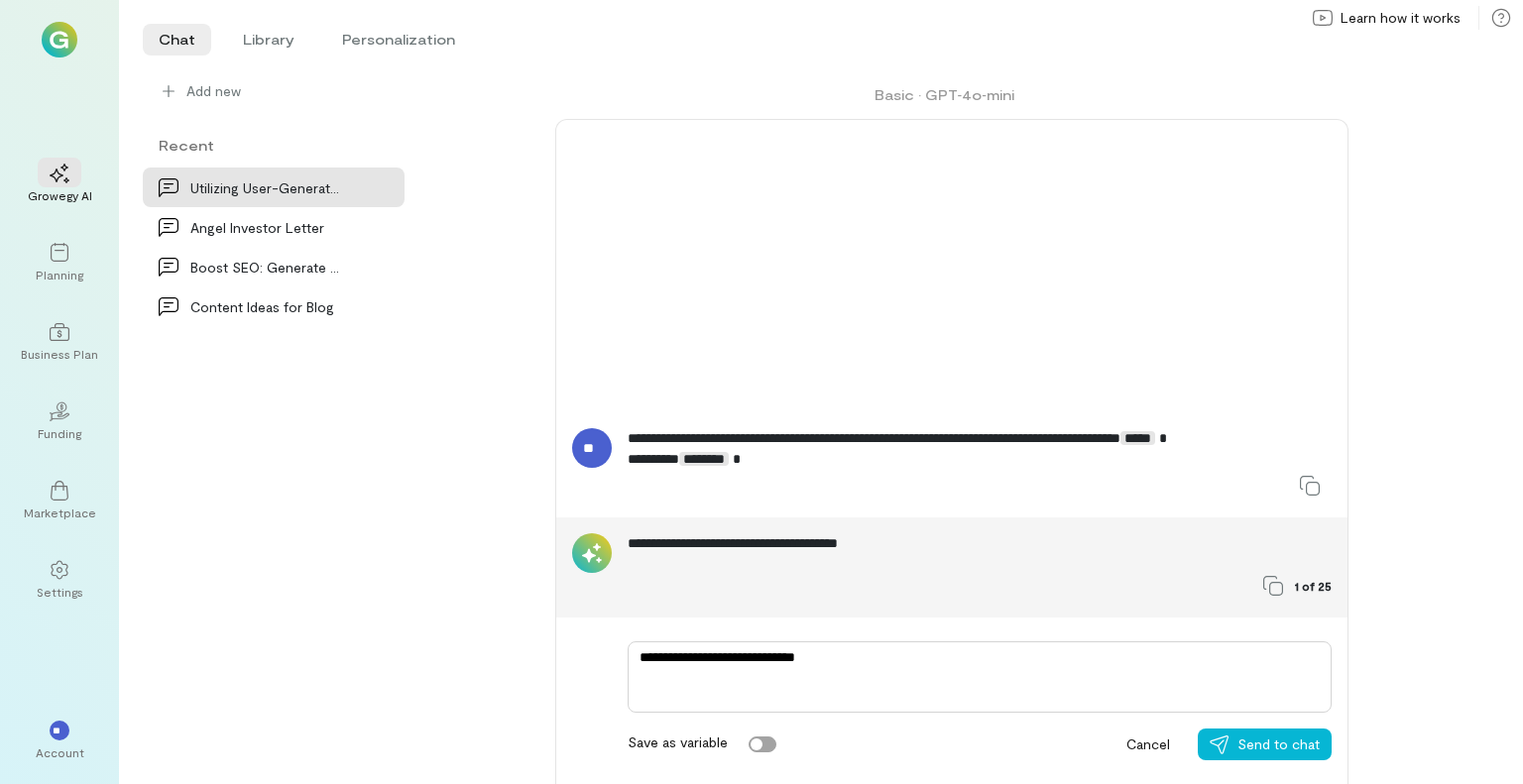 type on "*" 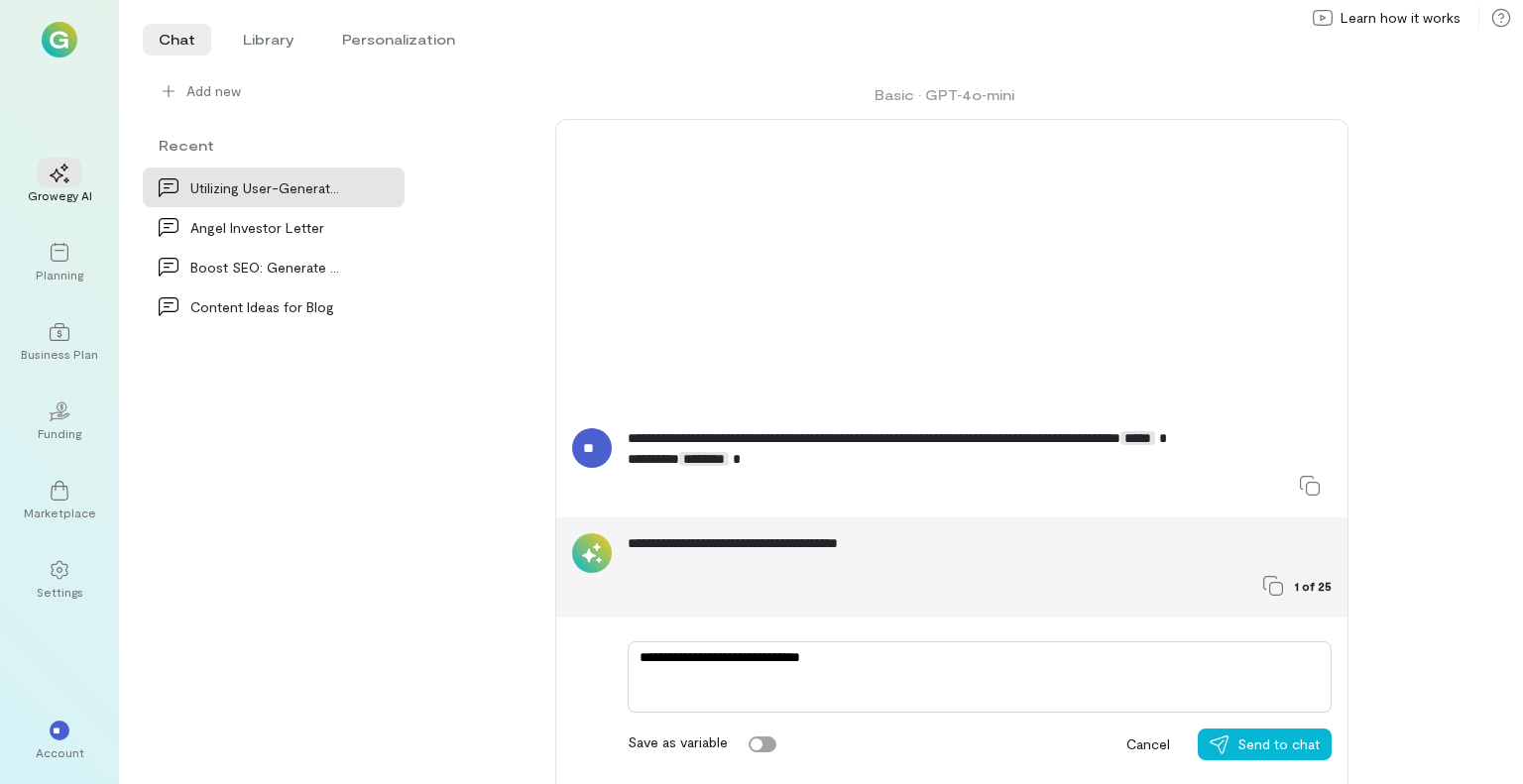 type on "*" 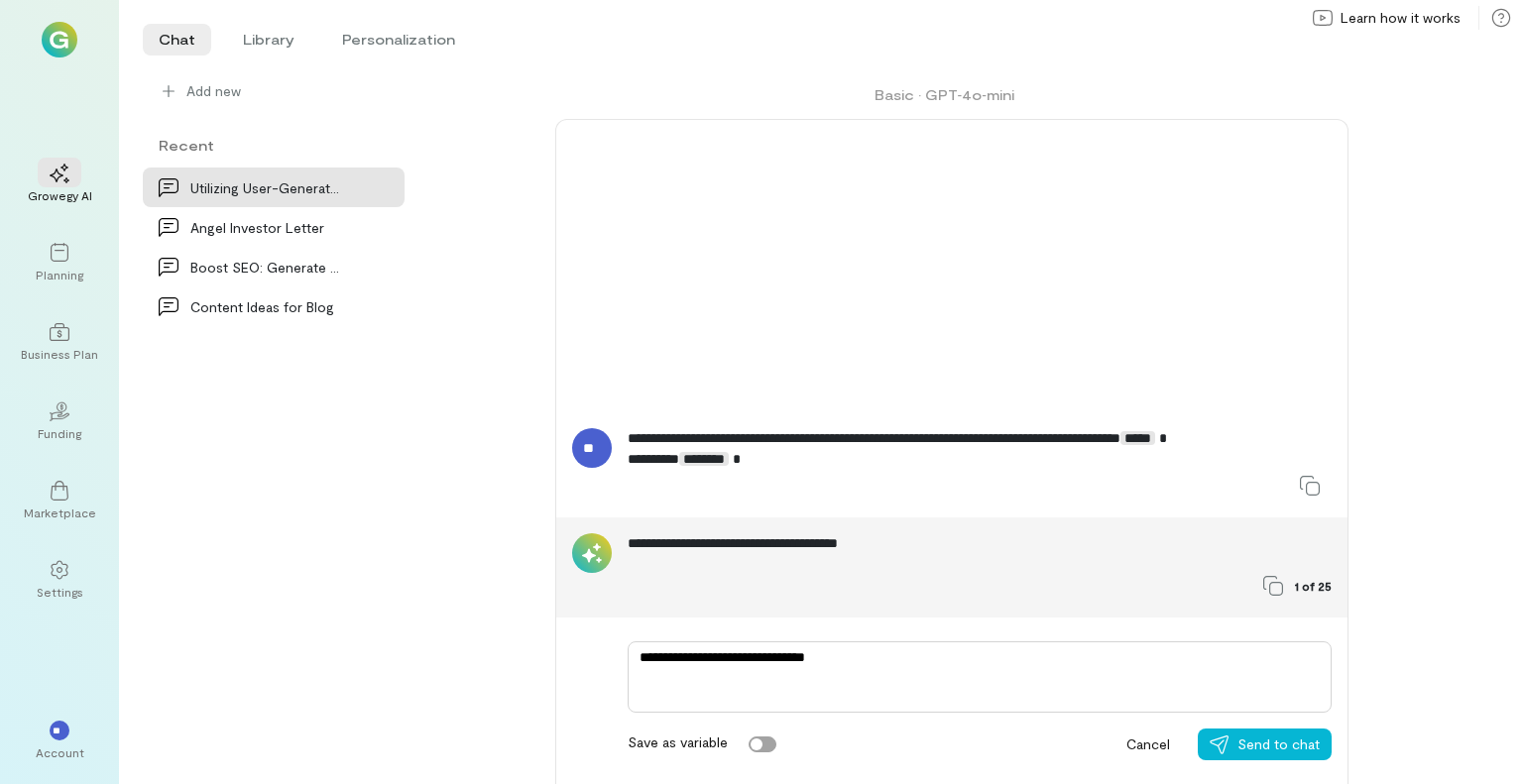 type on "*" 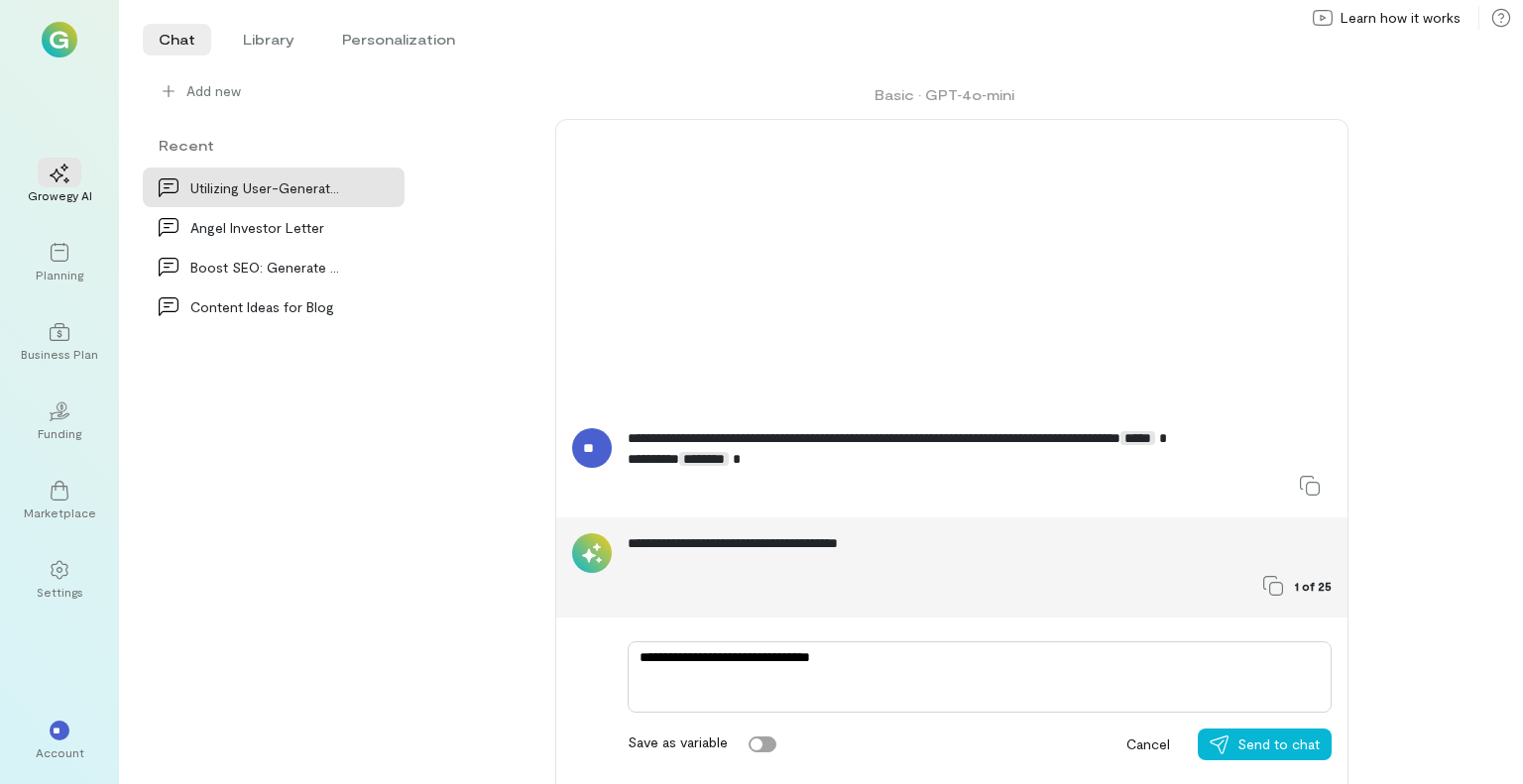 type on "*" 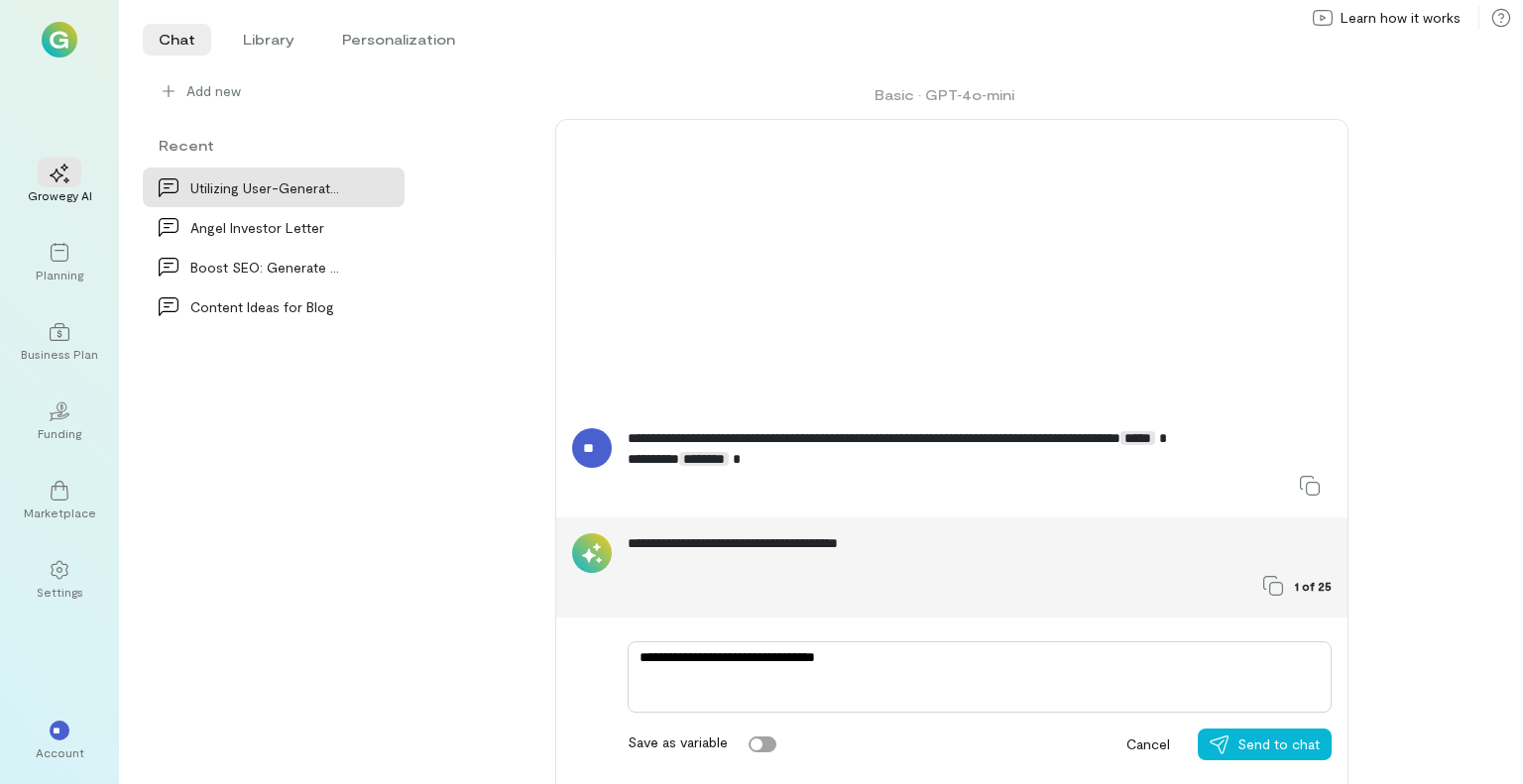type on "*" 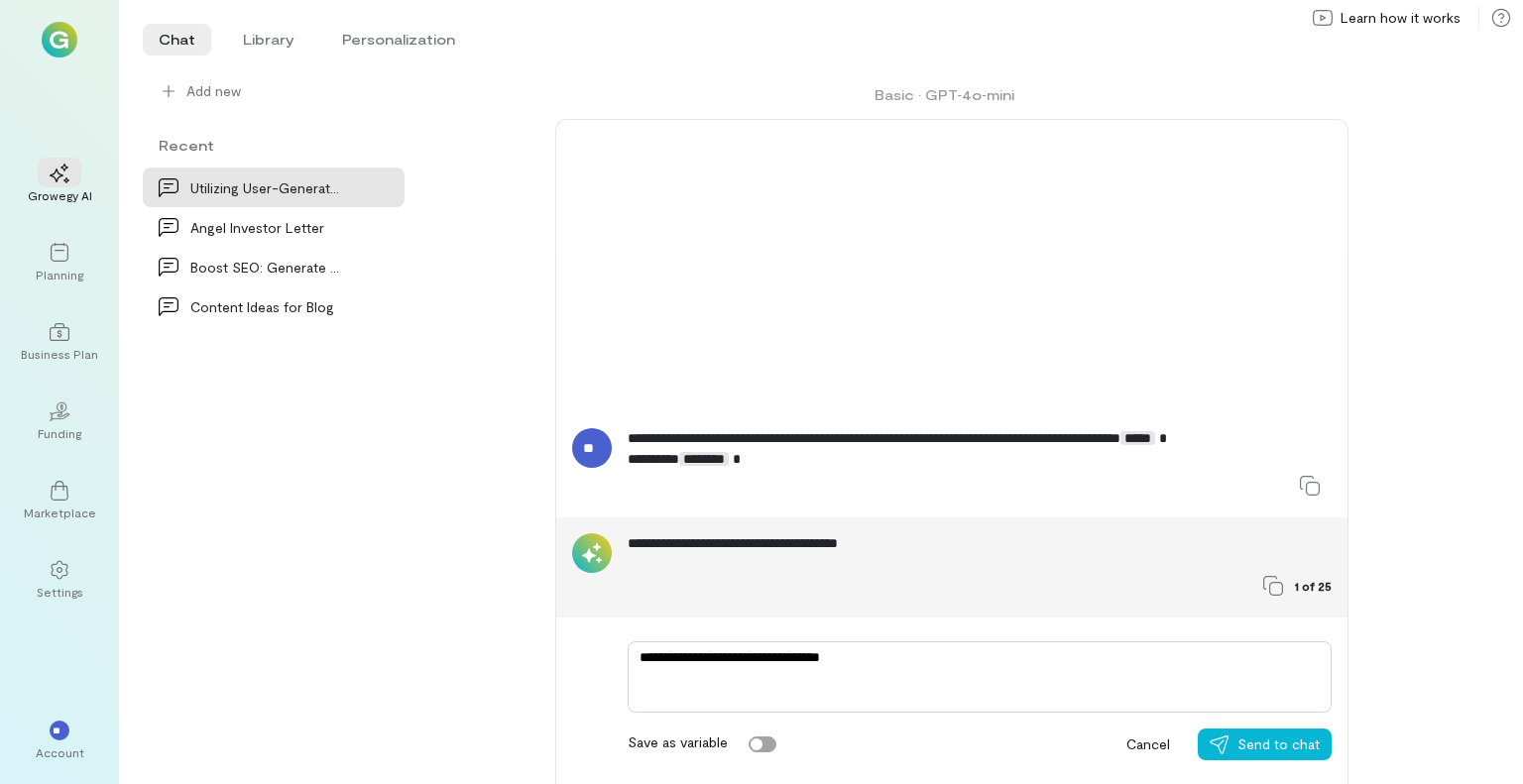 type on "*" 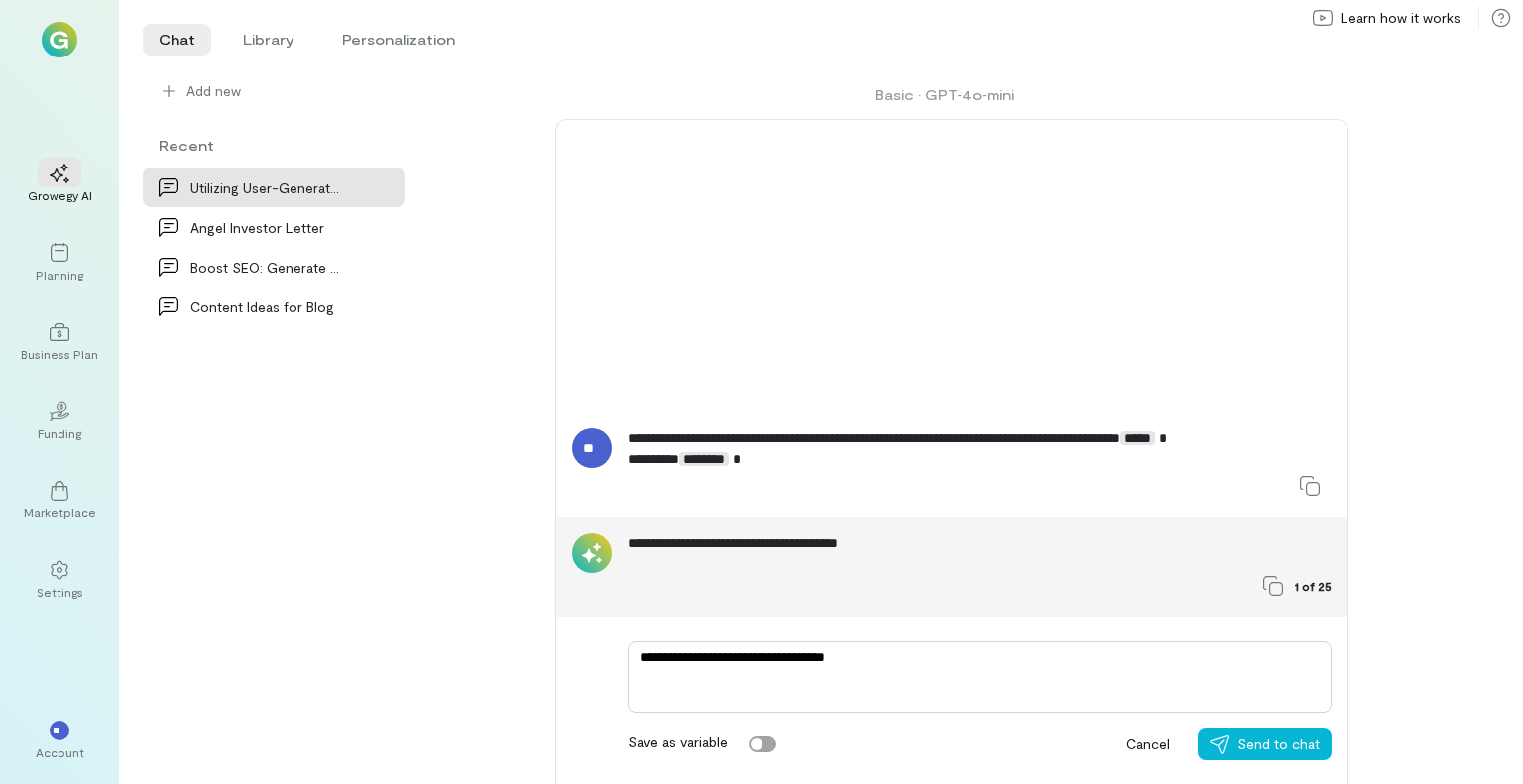 type on "*" 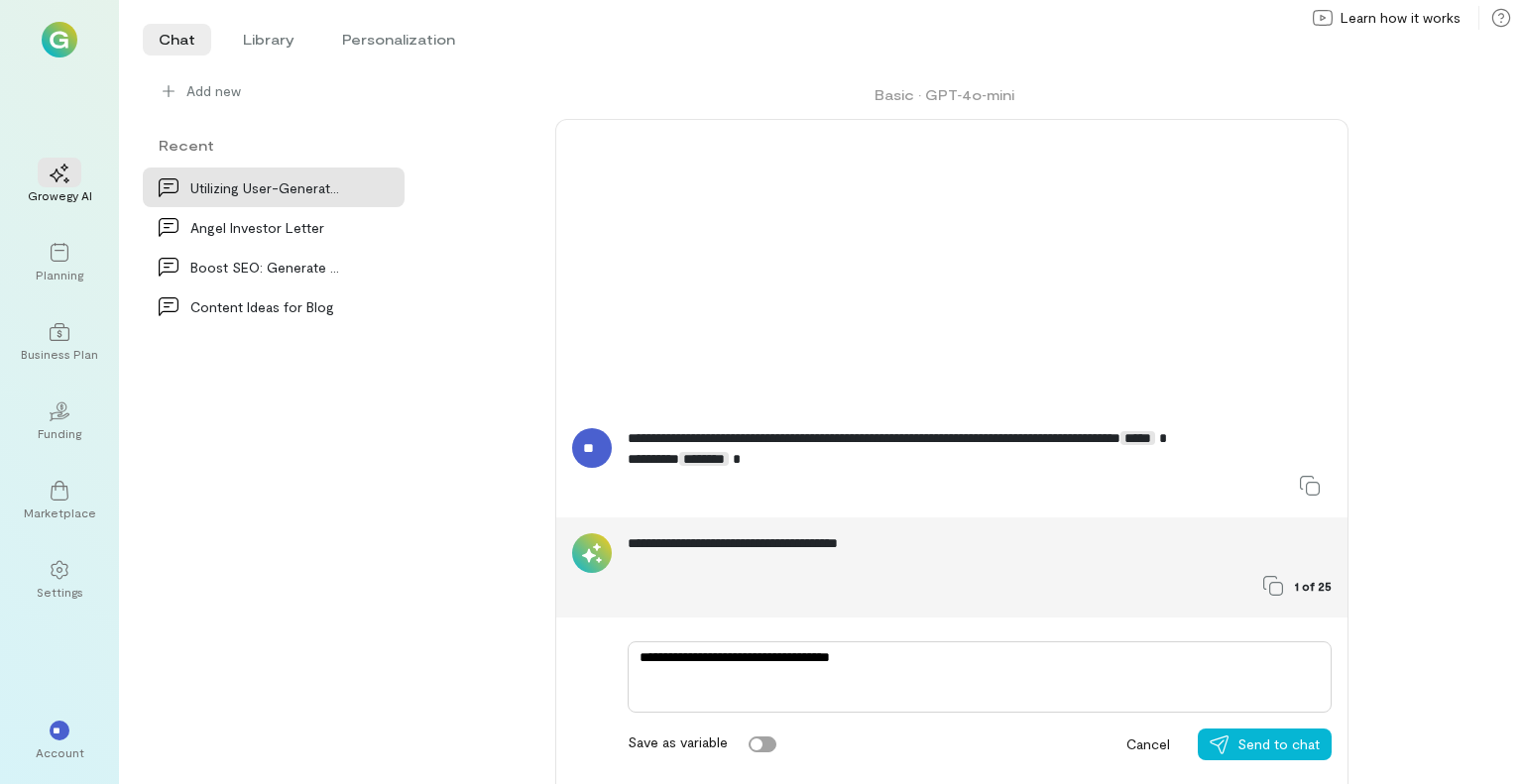 type on "*" 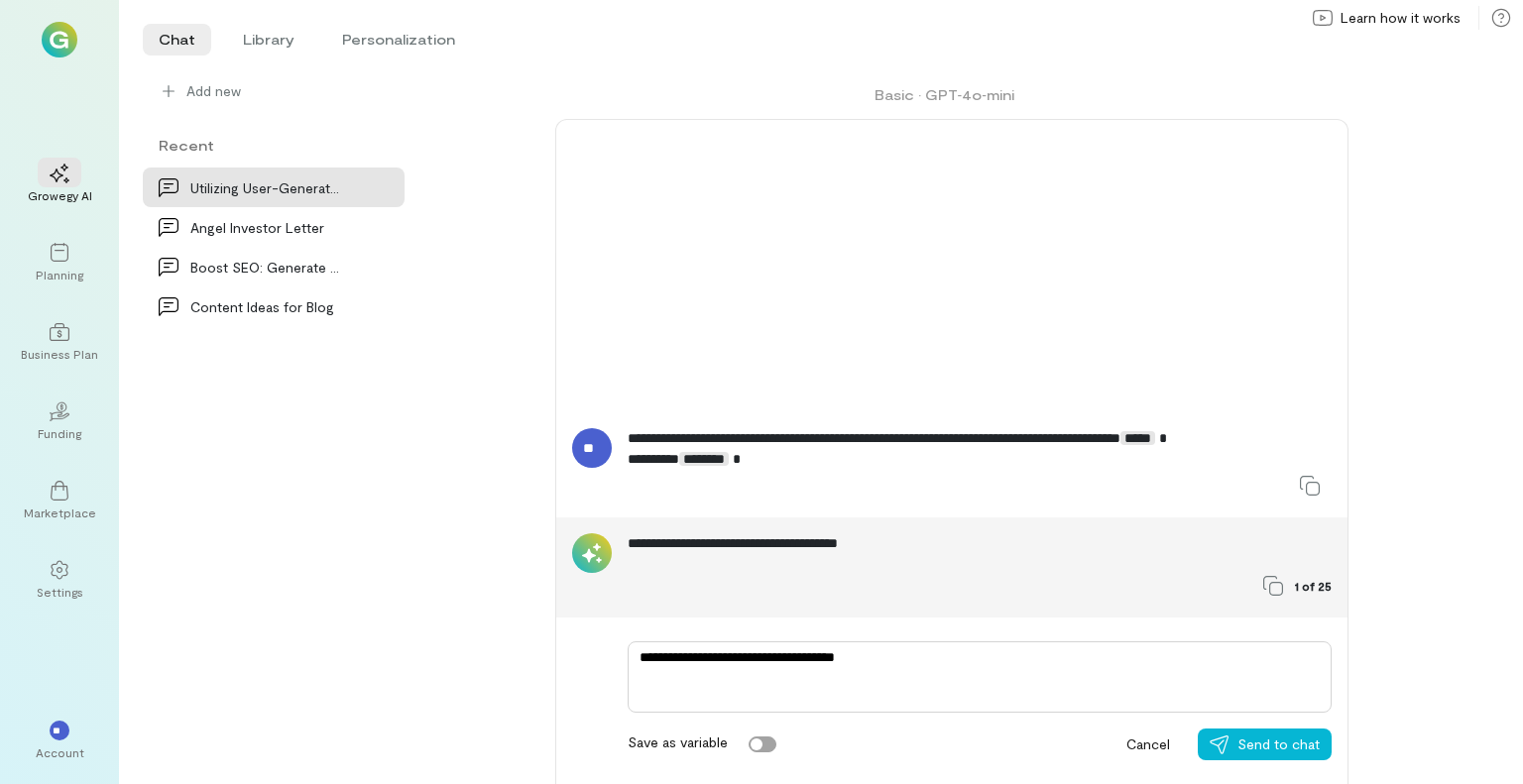 type on "*" 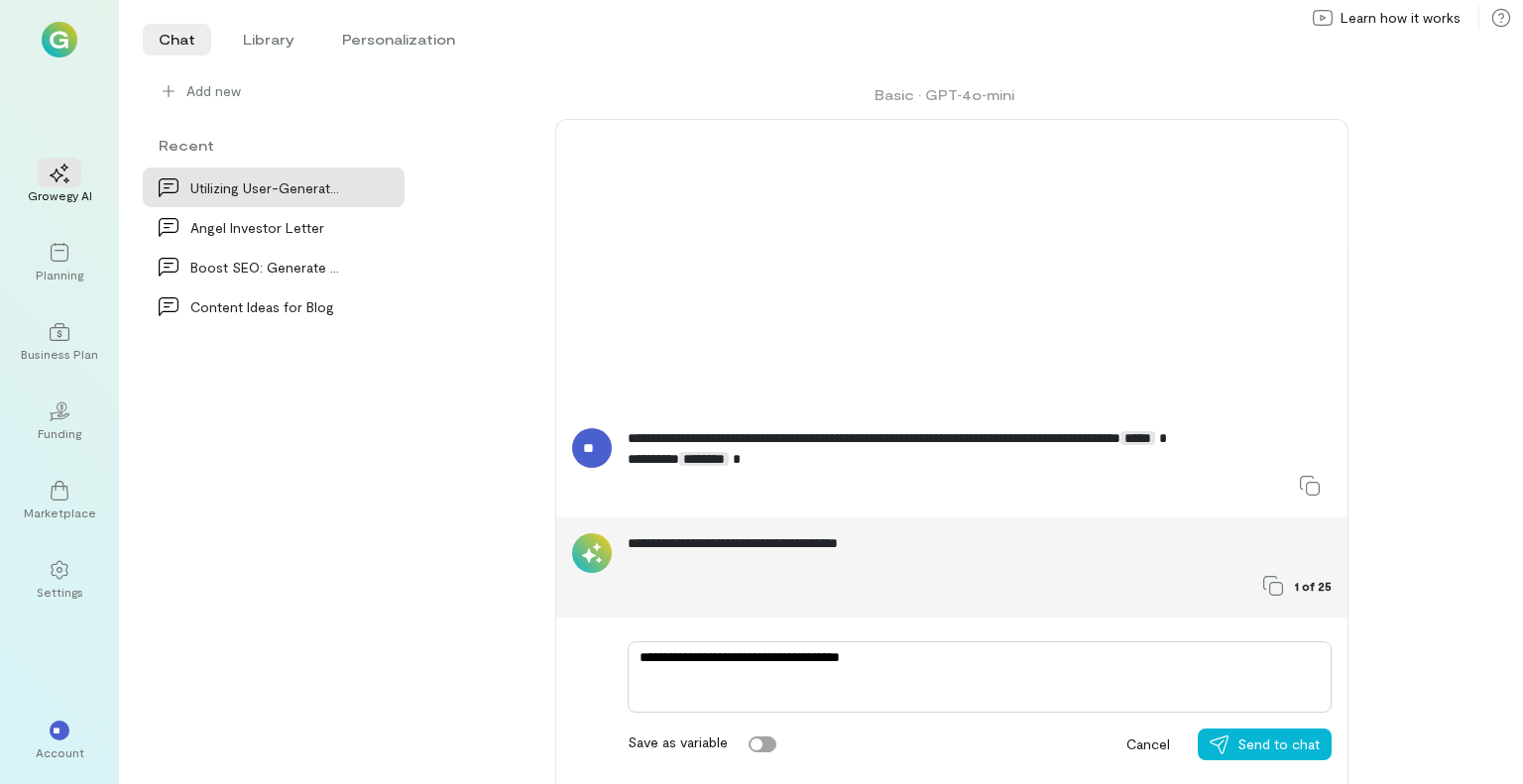 type on "*" 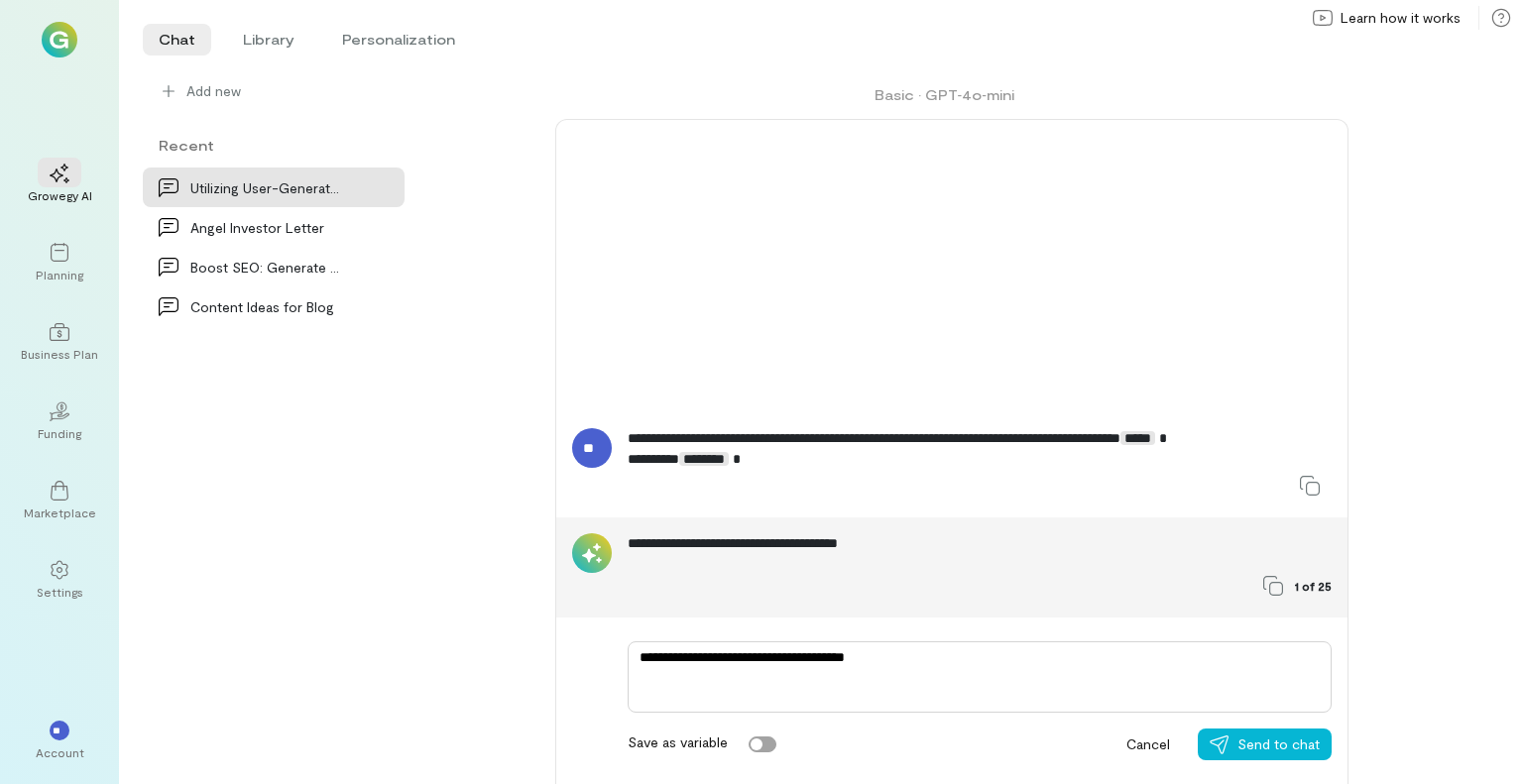 type on "*" 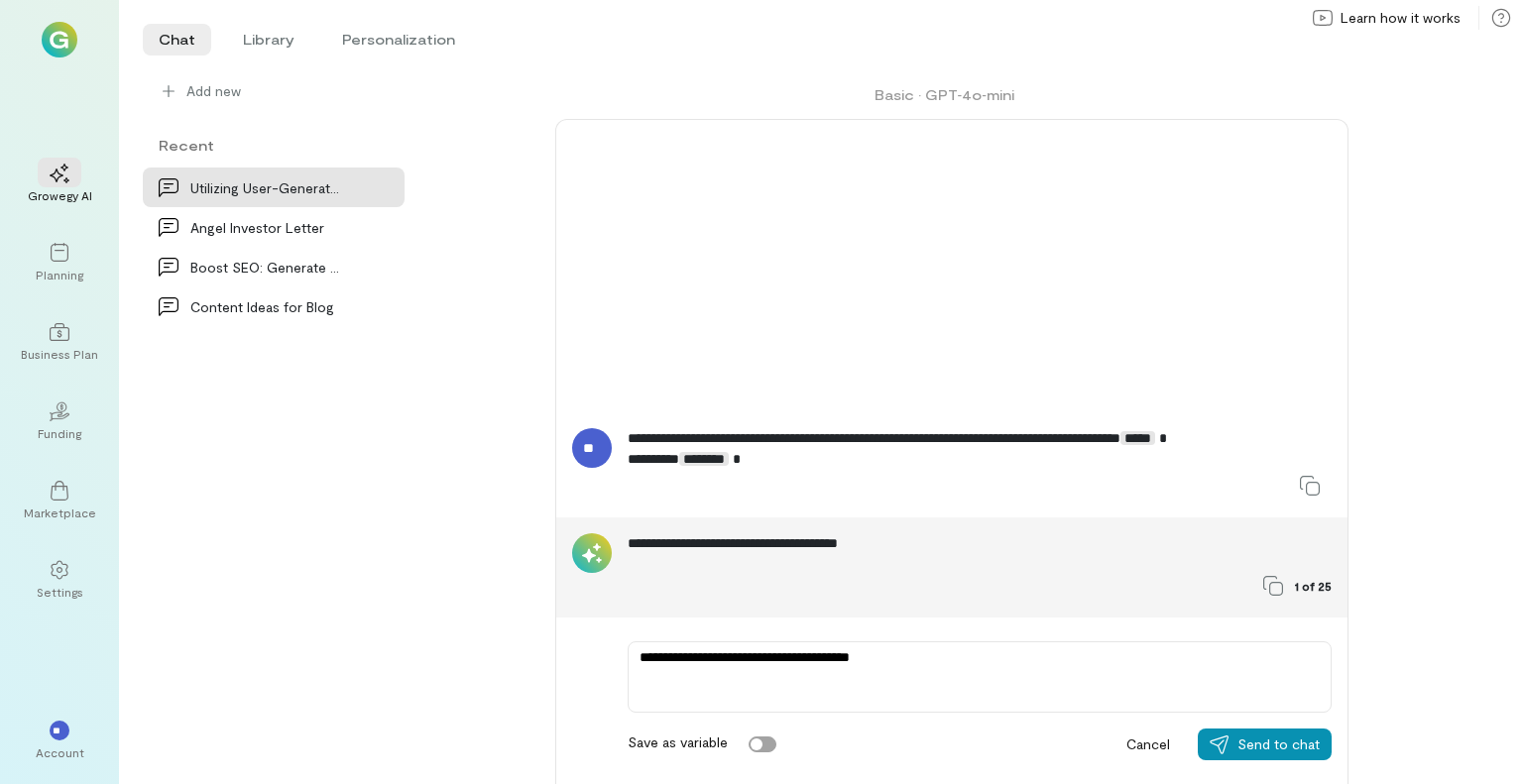type on "**********" 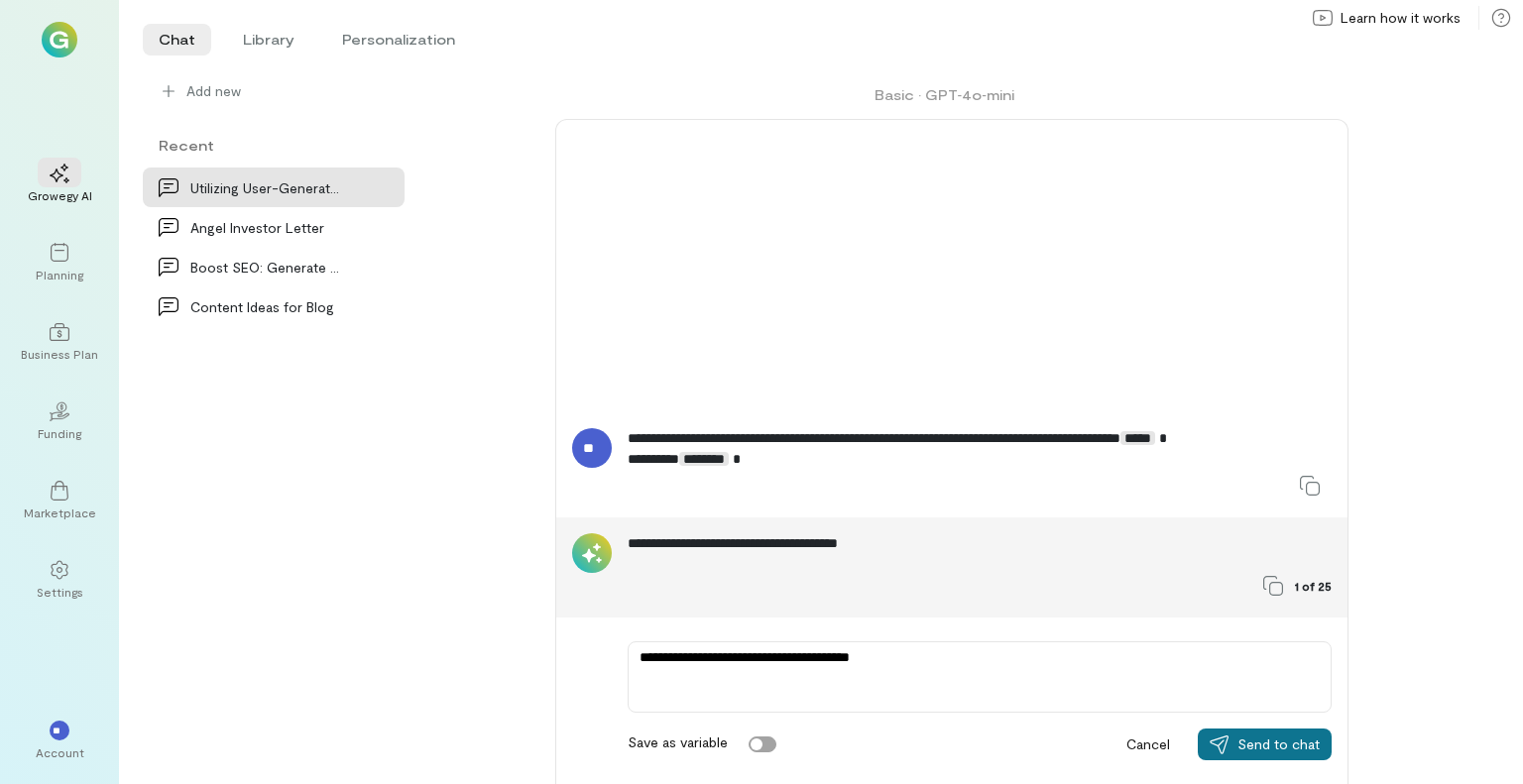 click on "Send to chat" at bounding box center (1278, 744) 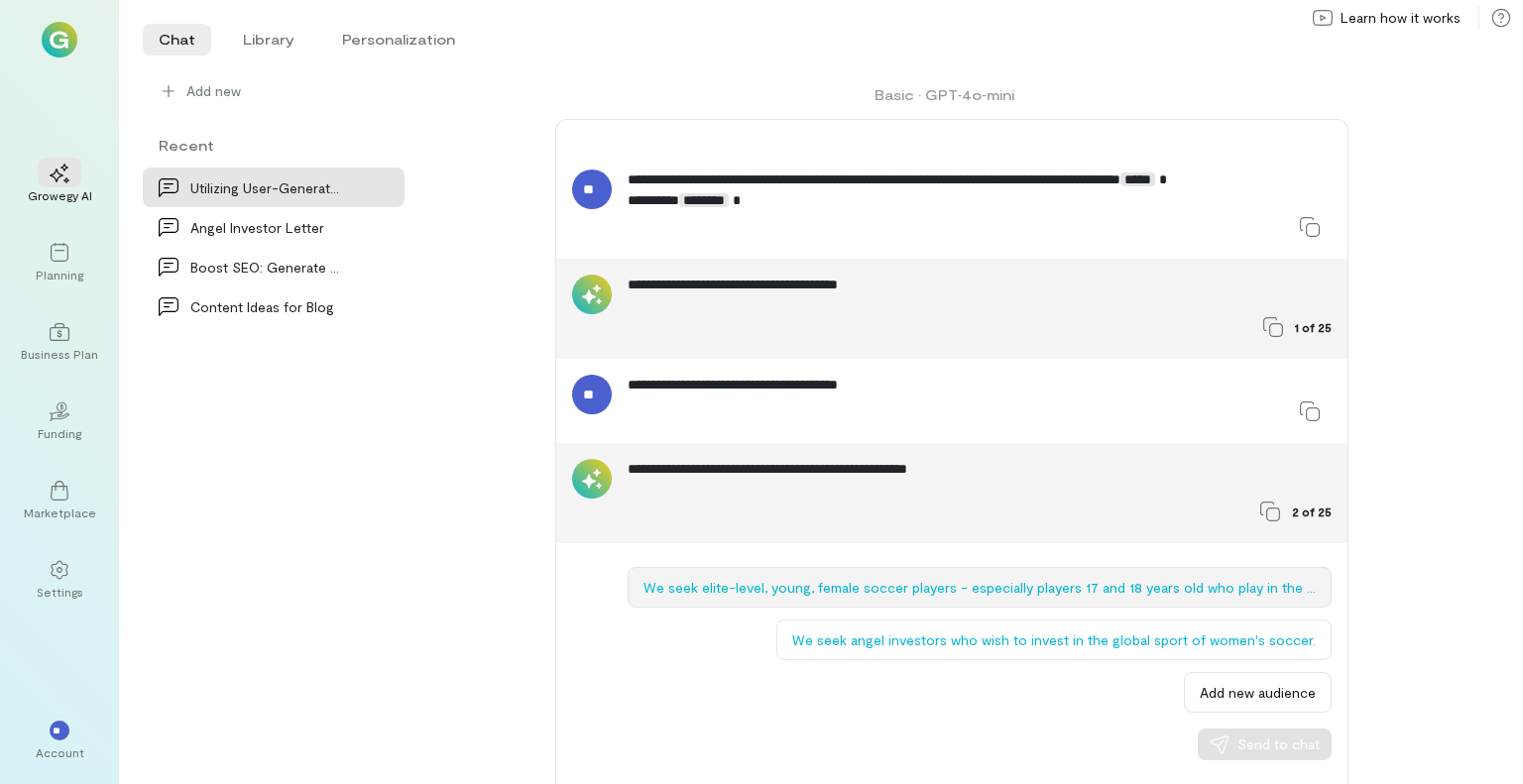 click on "We seek elite-level, young, female soccer players - especially players 17 and 18 years old who play in the ECNL or Girls Academy - who wish to play professional soccer internationally (e.g., in Europe but especially in Spain) in lieu of playing NCAA College Soccer." at bounding box center (980, 587) 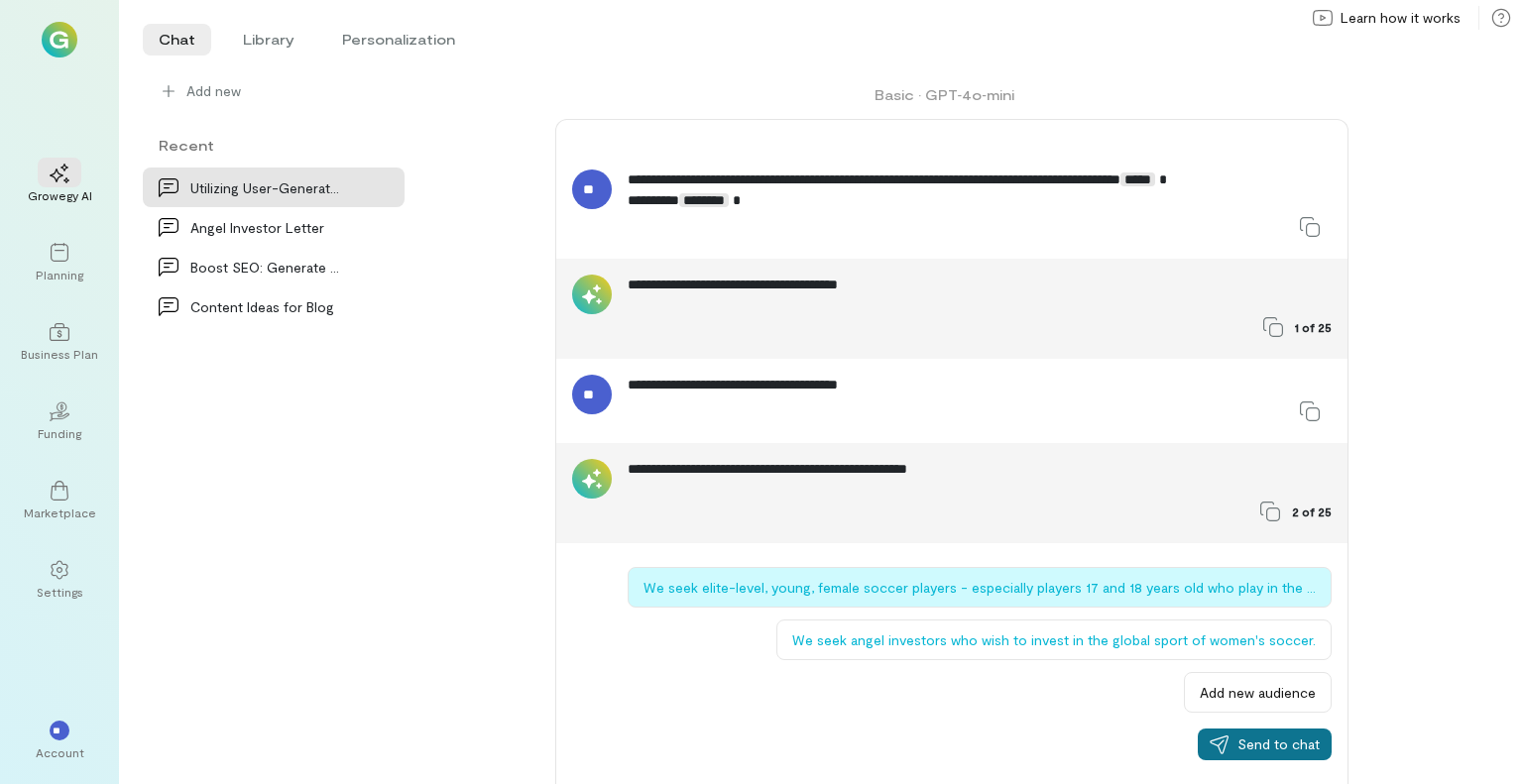 click on "Send to chat" at bounding box center [1278, 744] 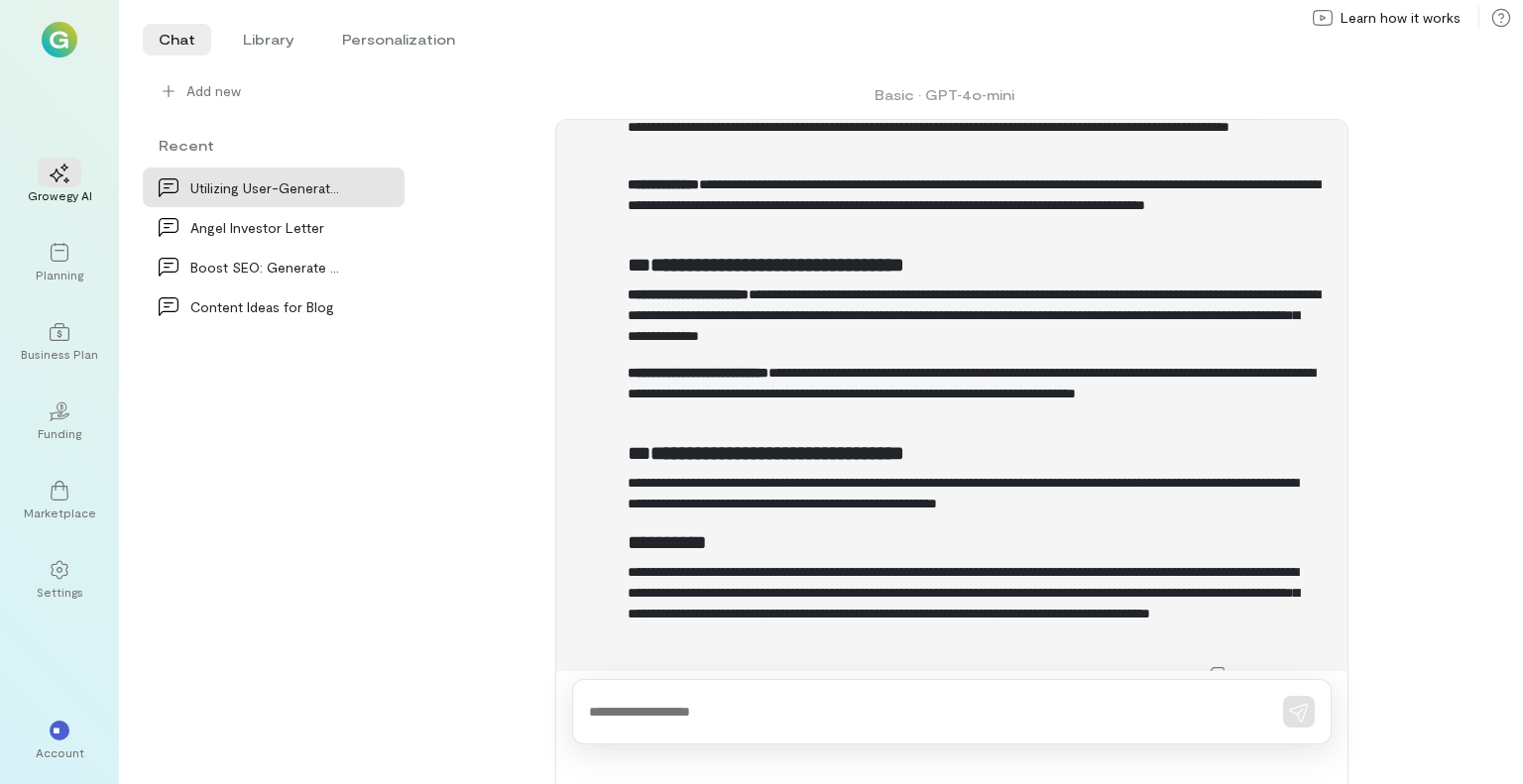 scroll, scrollTop: 1718, scrollLeft: 0, axis: vertical 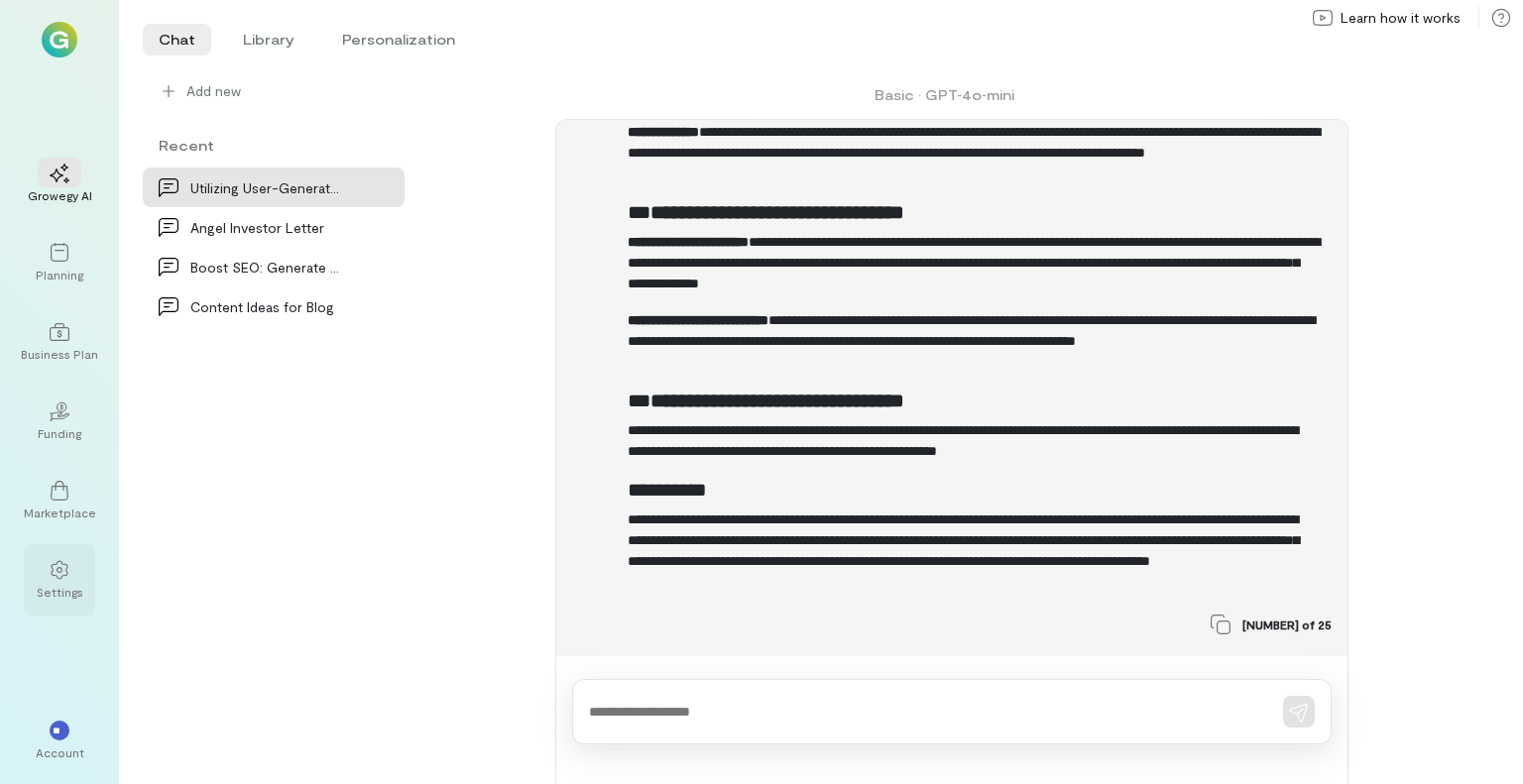 click 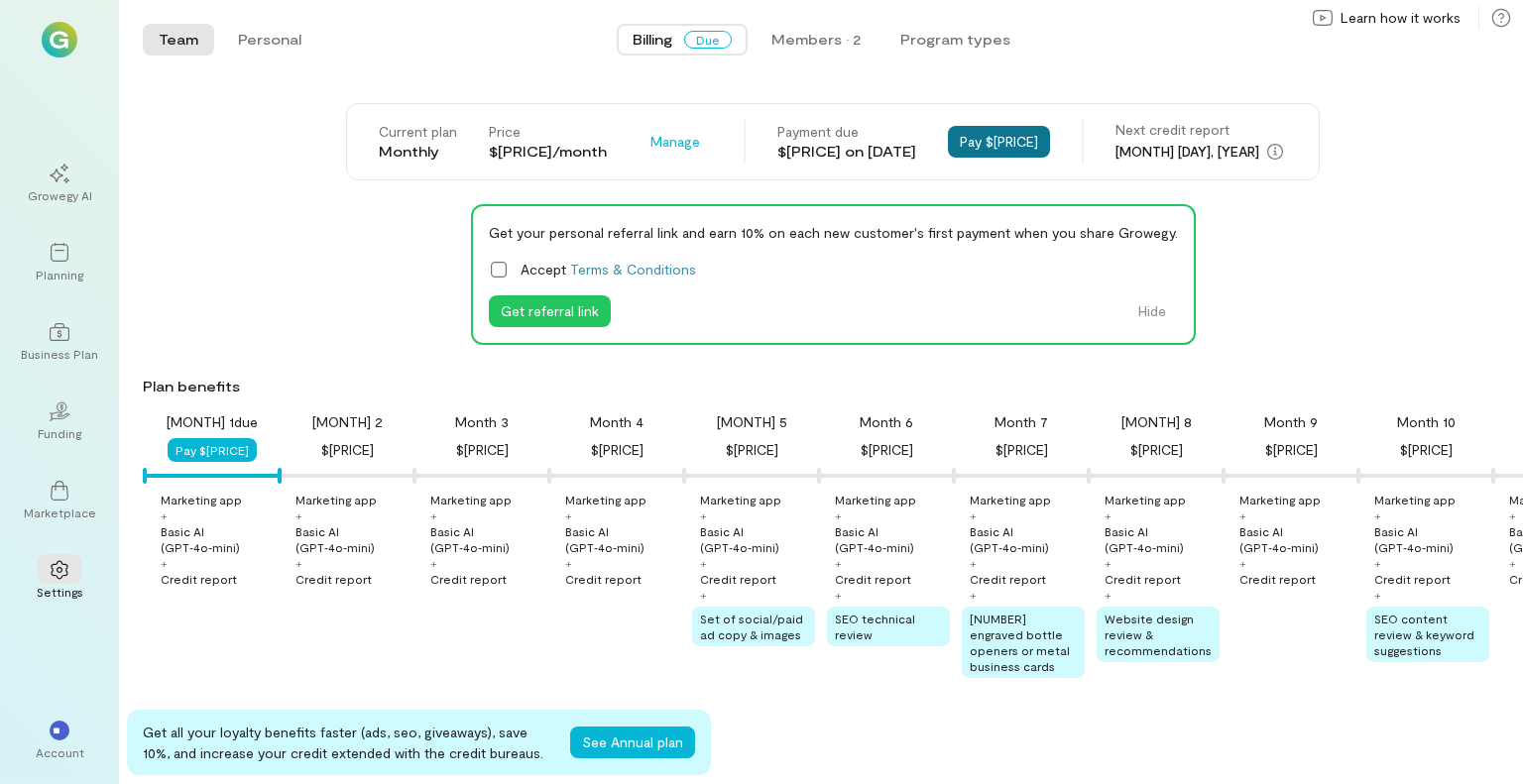 click on "Pay $[PRICE]" at bounding box center [998, 142] 